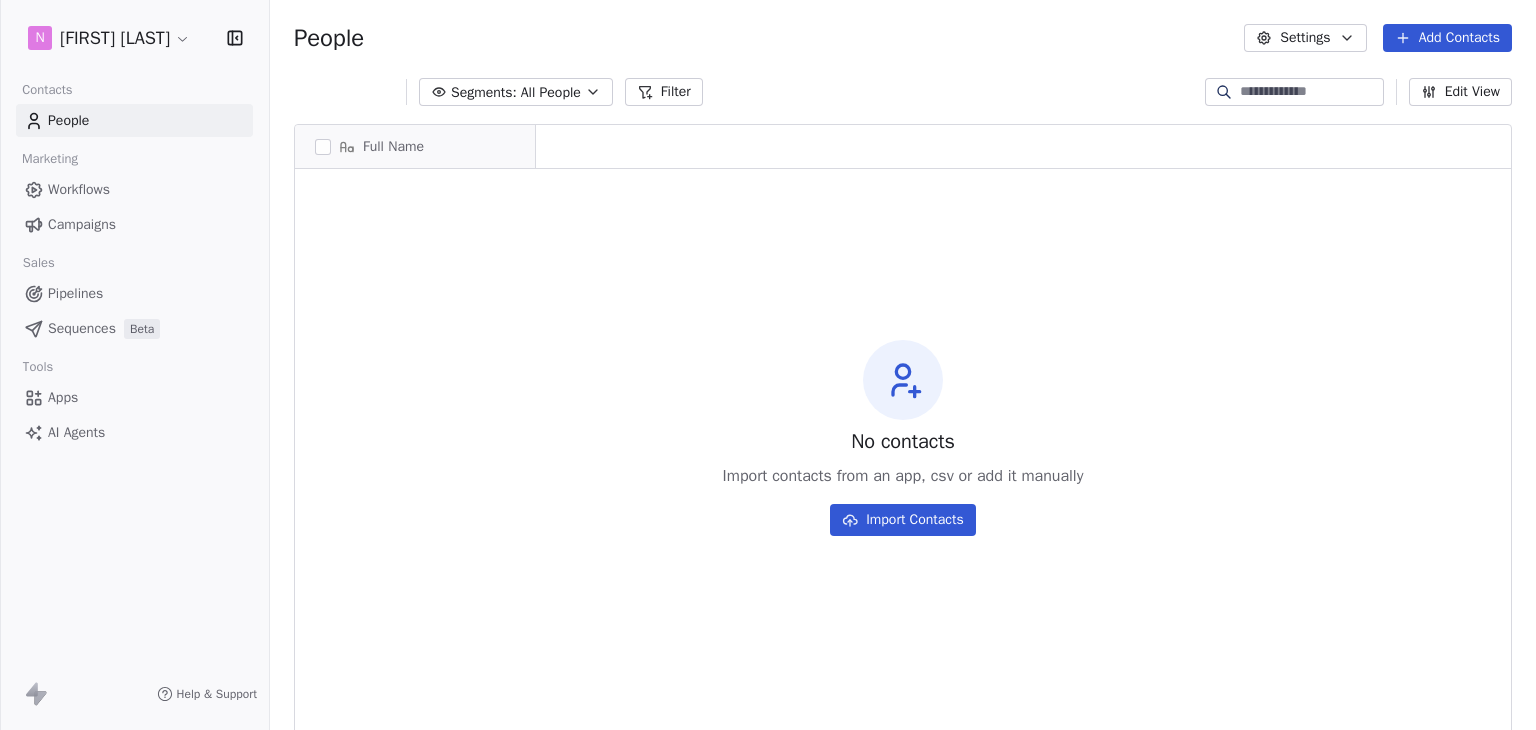 scroll, scrollTop: 0, scrollLeft: 0, axis: both 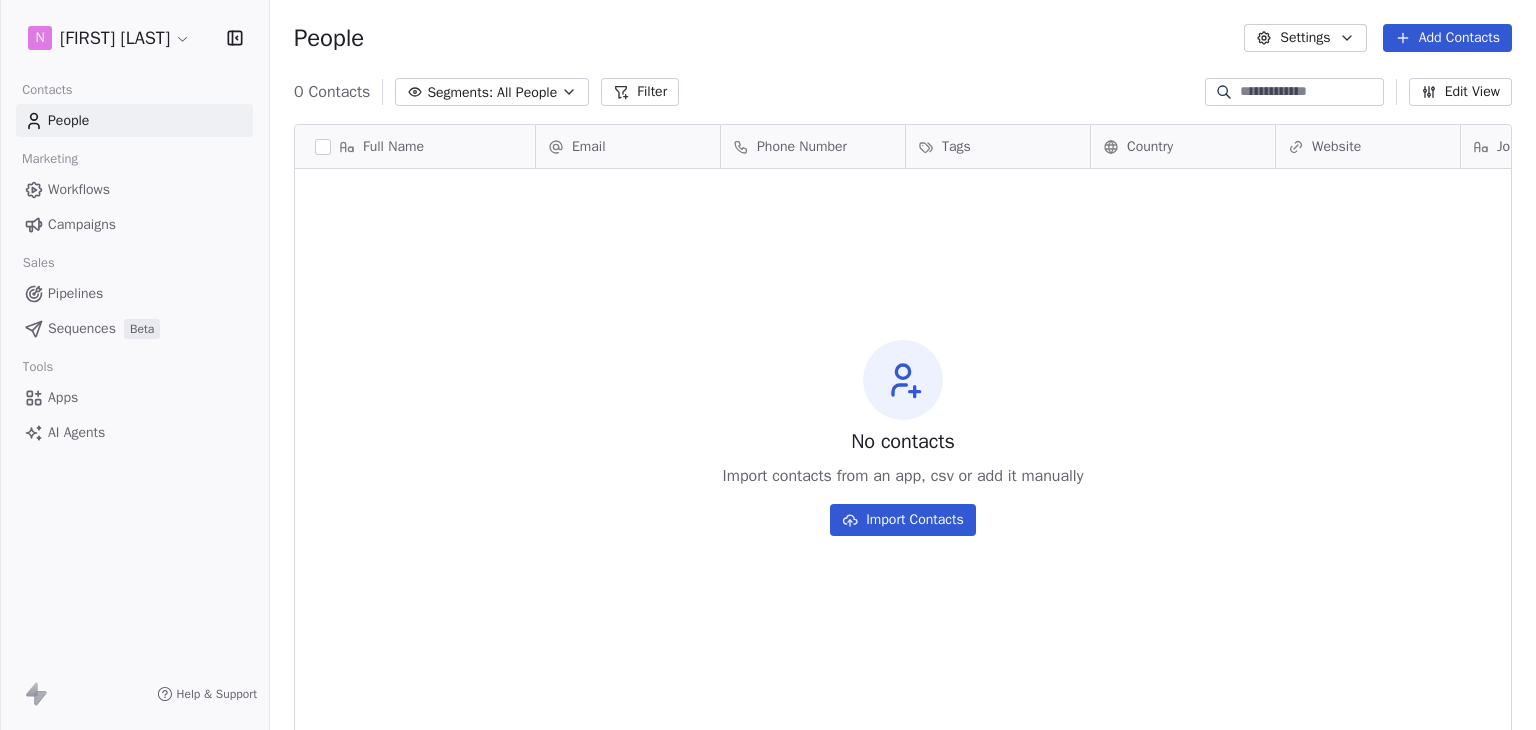 click on "N [FIRST] [LAST] Contacts People Marketing Workflows Campaigns Sales Pipelines Sequences Beta Tools Apps AI Agents Help & Support People Settings Add Contacts 0 Contacts Segments: All People Filter Edit View Tag Add to Sequence Export Full Name Email Phone Number Tags Country Website Job Title Status Contact Source NPS Score
To pick up a draggable item, press the space bar.
While dragging, use the arrow keys to move the item.
Press space again to drop the item in its new position, or press escape to cancel.
No contacts Import contacts from an app, csv or add it manually Import Contacts" at bounding box center [768, 365] 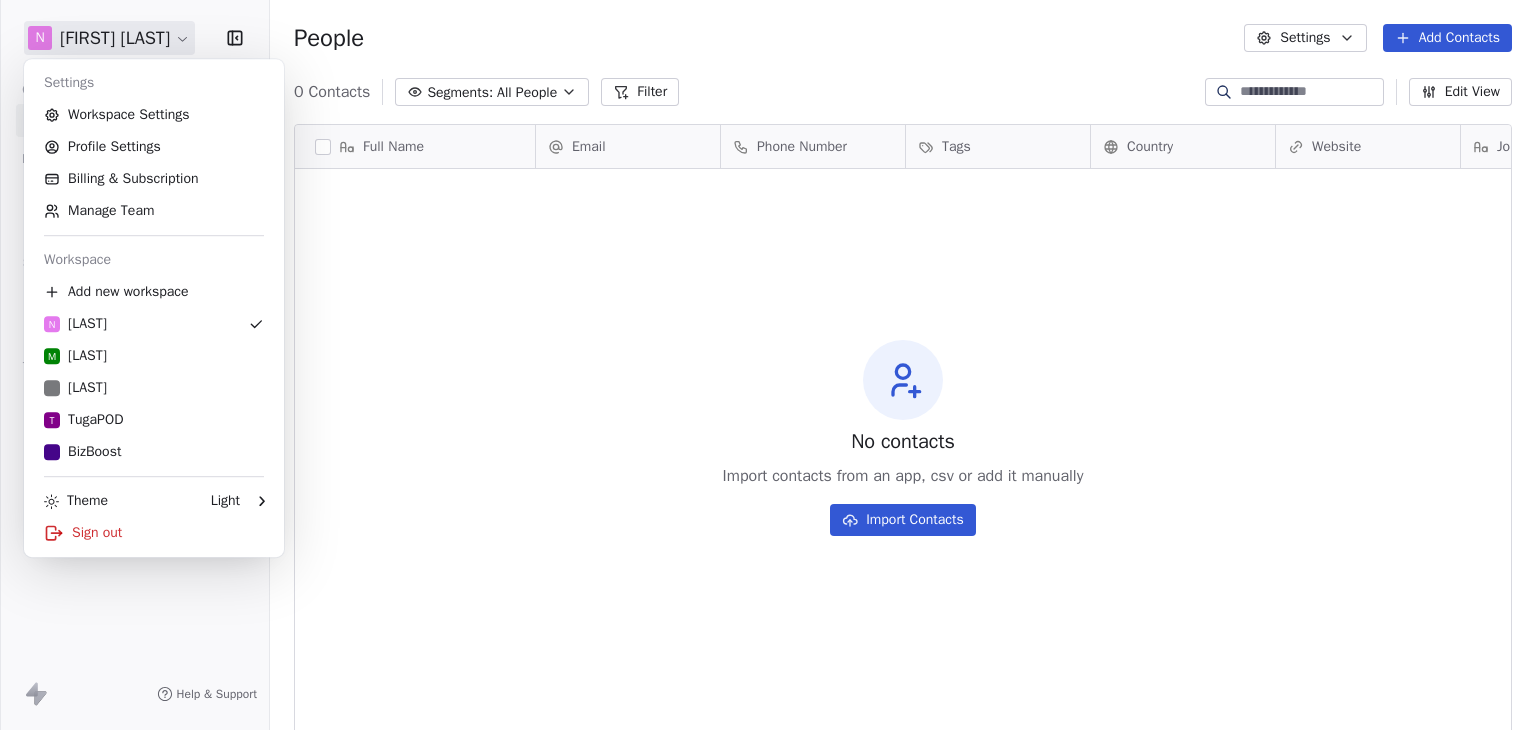 click on "N [FIRST] [LAST] Contacts People Marketing Workflows Campaigns Sales Pipelines Sequences Beta Tools Apps AI Agents Help & Support People Settings Add Contacts 0 Contacts Segments: All People Filter Edit View Tag Add to Sequence Export Full Name Email Phone Number Tags Country Website Job Title Status Contact Source NPS Score
To pick up a draggable item, press the space bar.
While dragging, use the arrow keys to move the item.
Press space again to drop the item in its new position, or press escape to cancel.
No contacts Import contacts from an app, csv or add it manually Import Contacts Settings Workspace Settings Profile Settings Billing & Subscription Manage Team Workspace Add new workspace N [LAST] M [LAST] [LAST] BizBoost Theme Light Sign out" at bounding box center [768, 365] 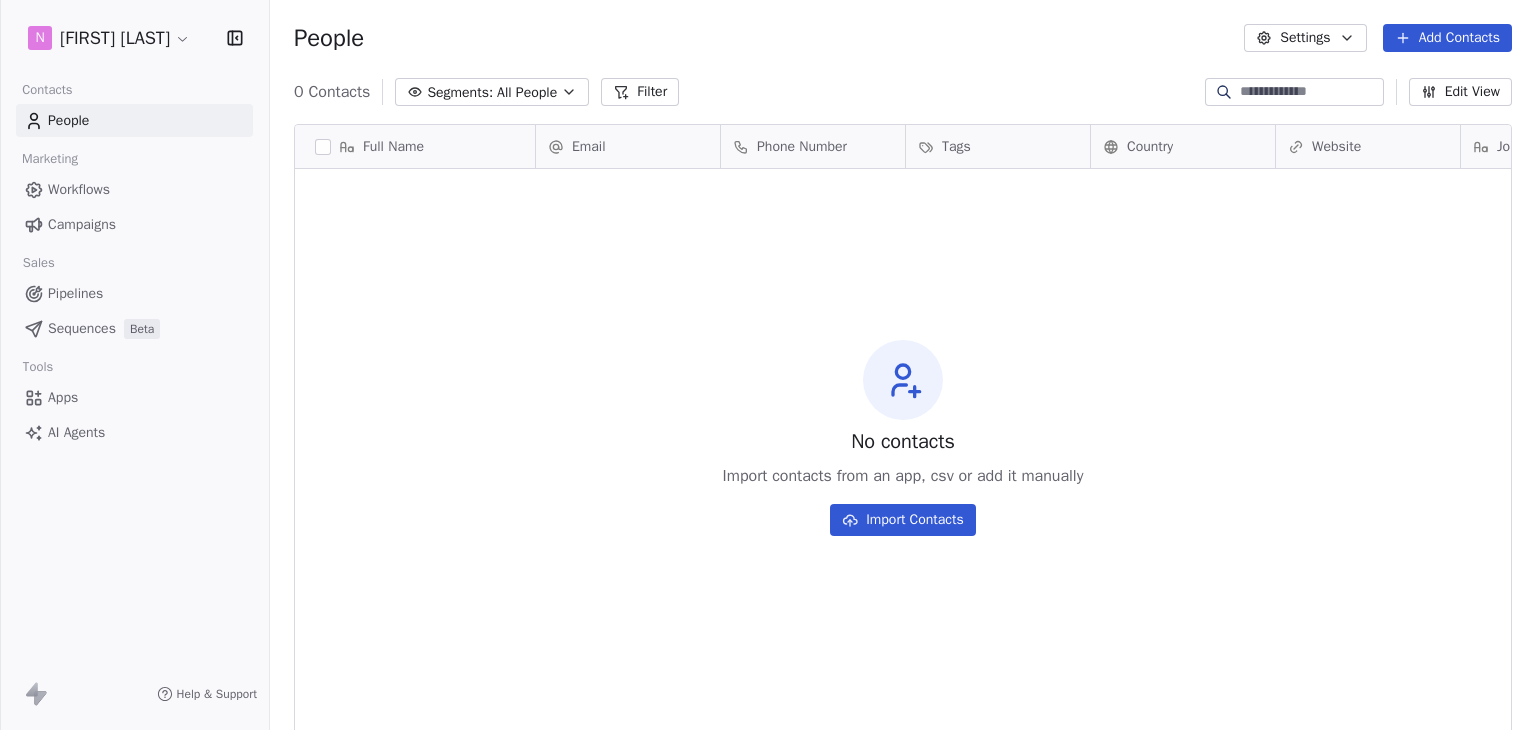 click on "Apps" at bounding box center [134, 397] 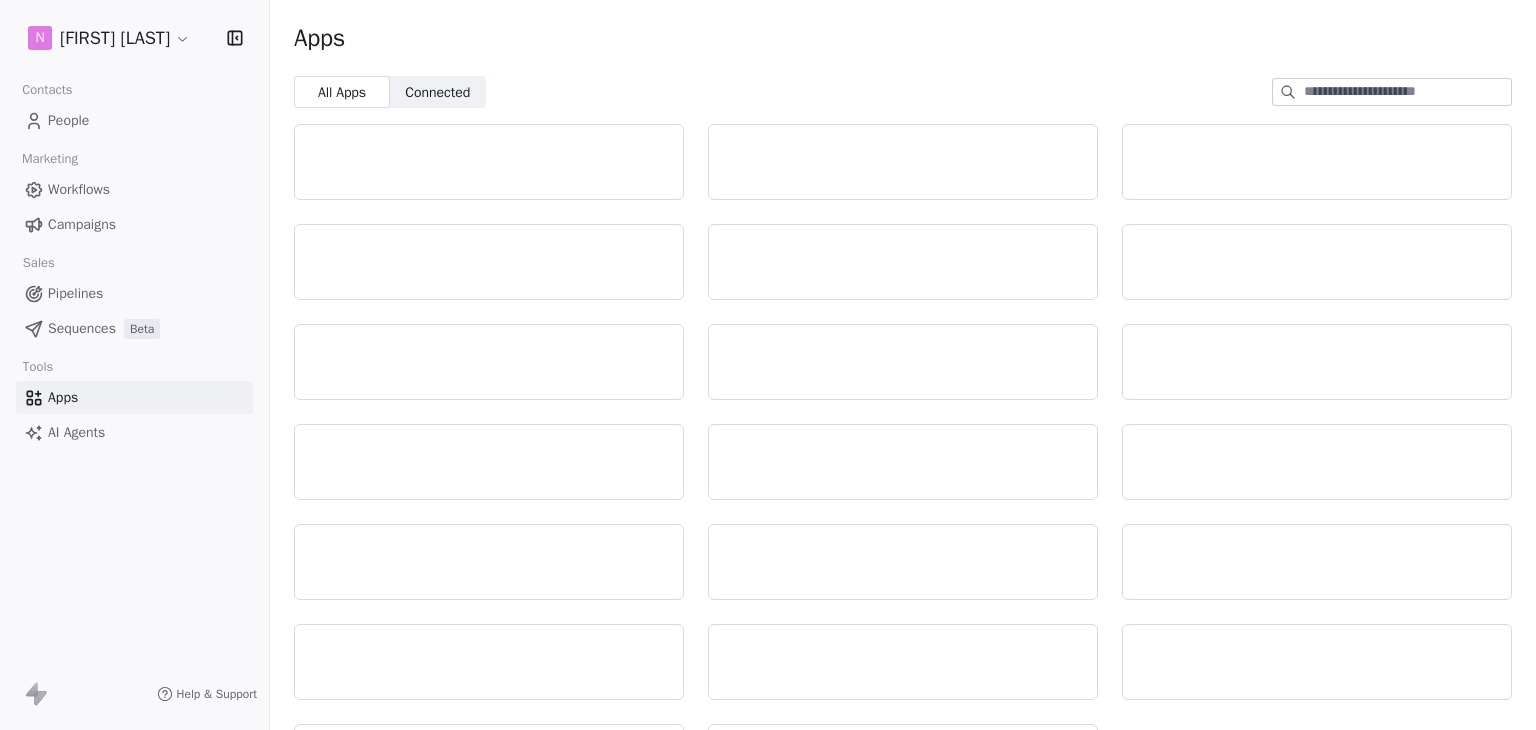 click on "Connected Connected" at bounding box center (438, 92) 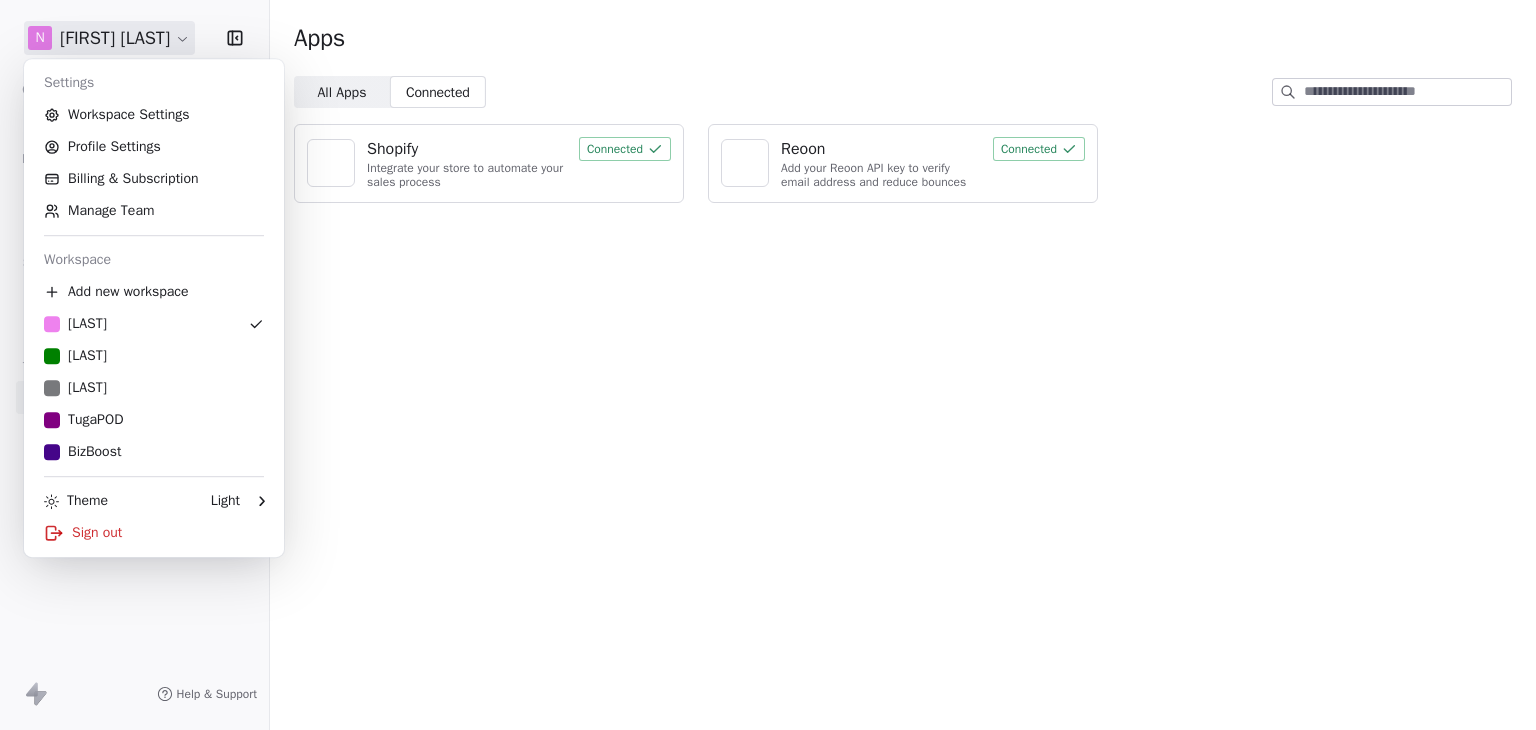 click on "N [FIRST] [LAST] Contacts People Marketing Workflows Campaigns Sales Pipelines Sequences Beta Tools Apps All Apps All Apps Connected Connected Shopify Integrate your store to automate your sales process Connected Reoon Add your Reoon API key to verify email address and reduce bounces Connected Settings Workspace Settings Profile Settings Billing & Subscription Manage Team Workspace Add new workspace [LAST] [LAST] [LAST] BizBoost Theme Light Sign out" at bounding box center [768, 365] 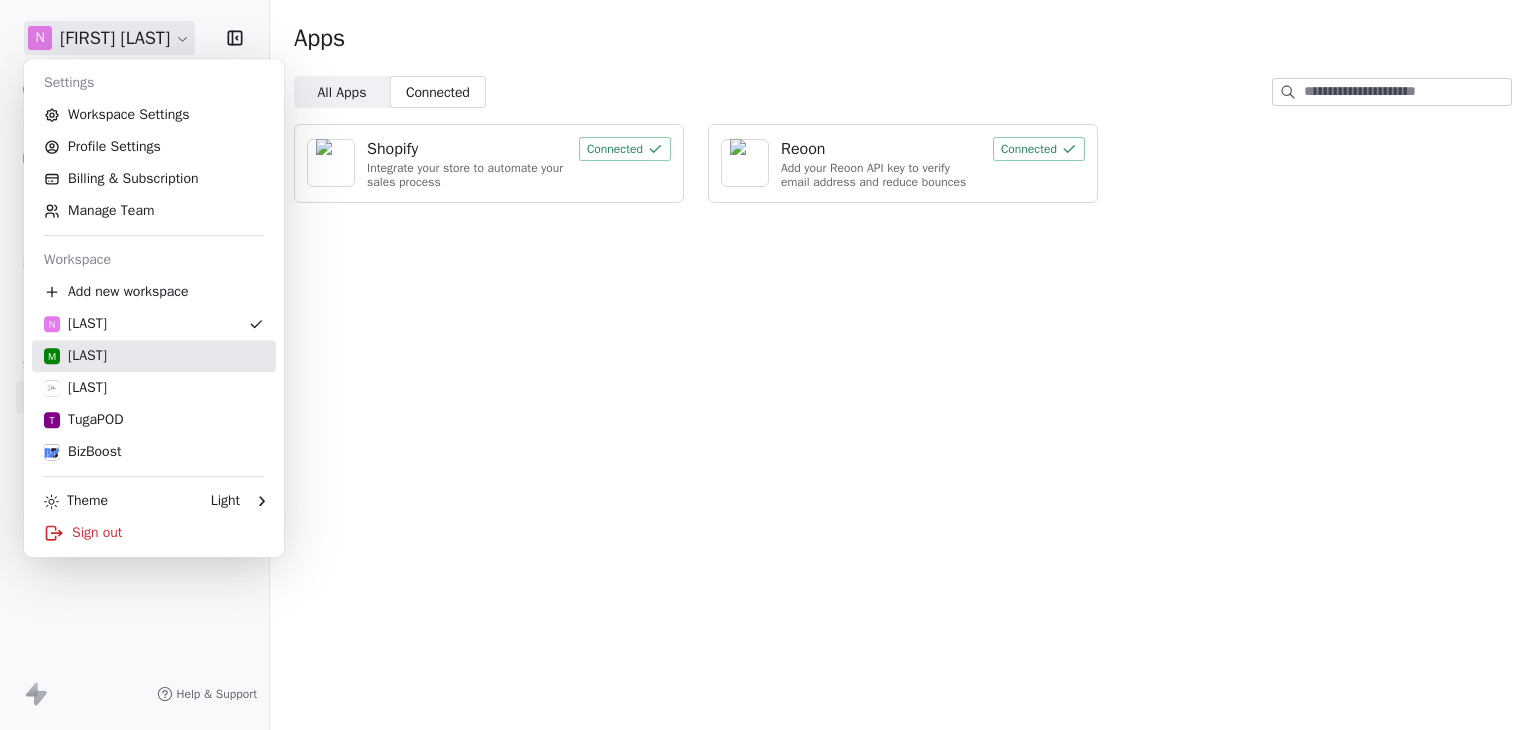 click on "M [LAST]" at bounding box center (154, 356) 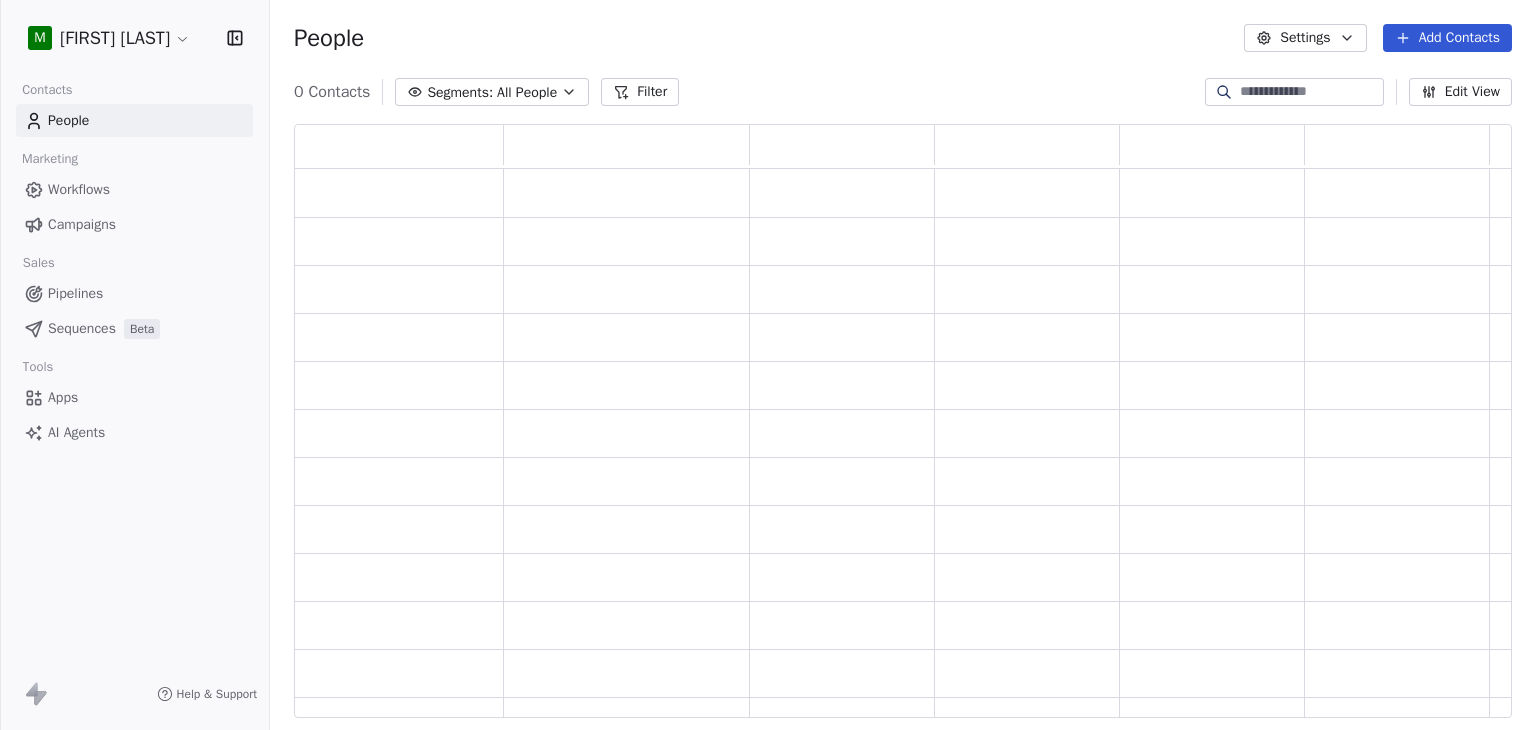 scroll, scrollTop: 16, scrollLeft: 16, axis: both 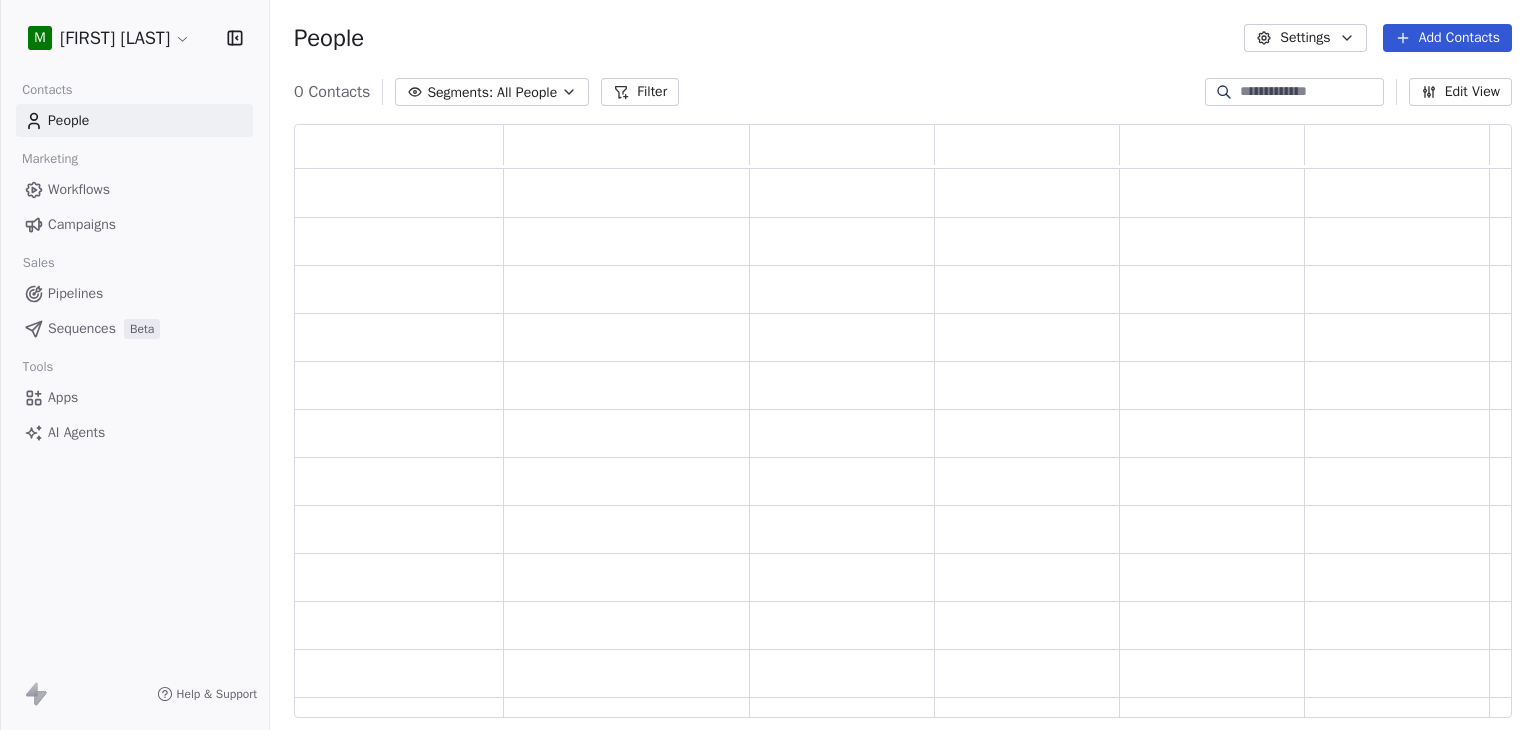 click on "Apps" at bounding box center (134, 397) 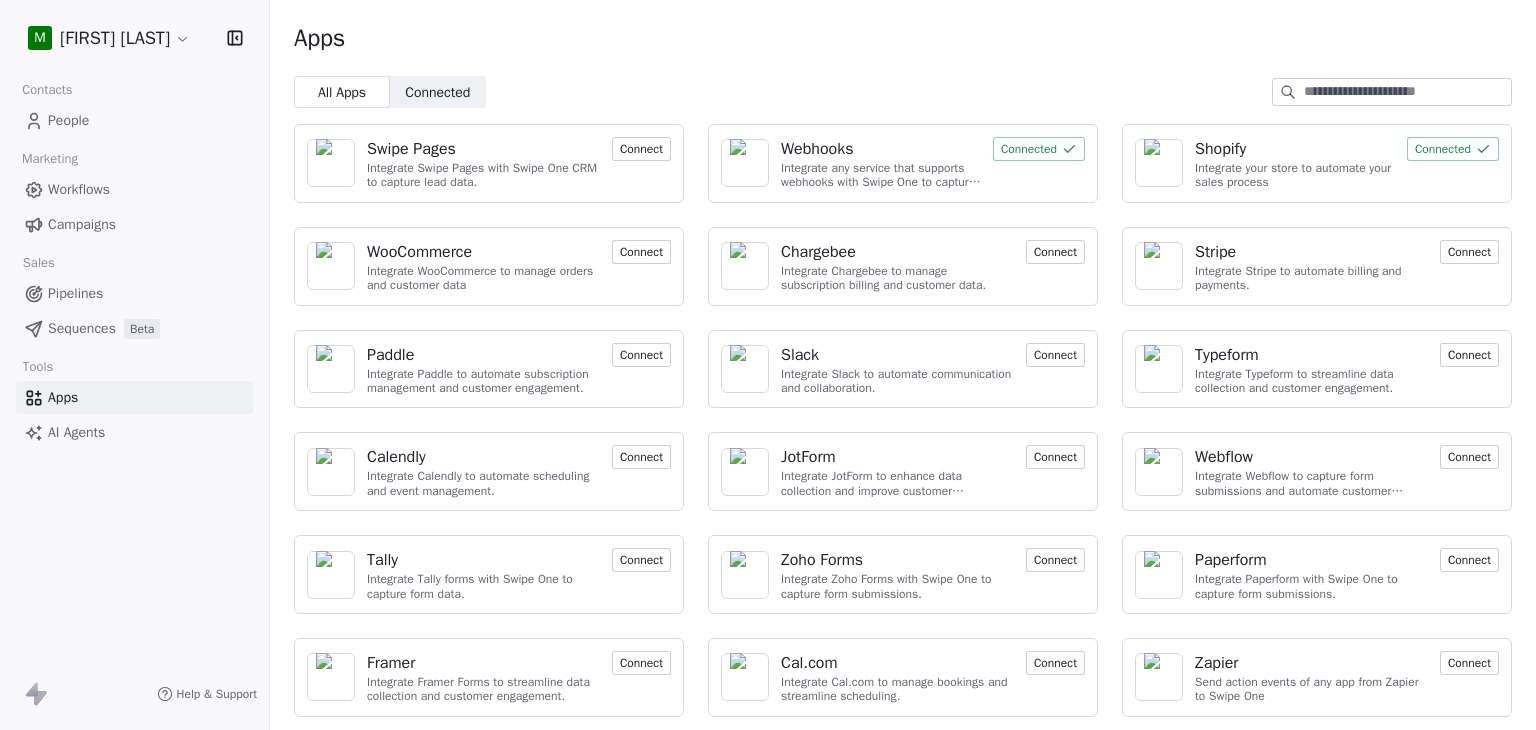 click on "Connected" at bounding box center (437, 92) 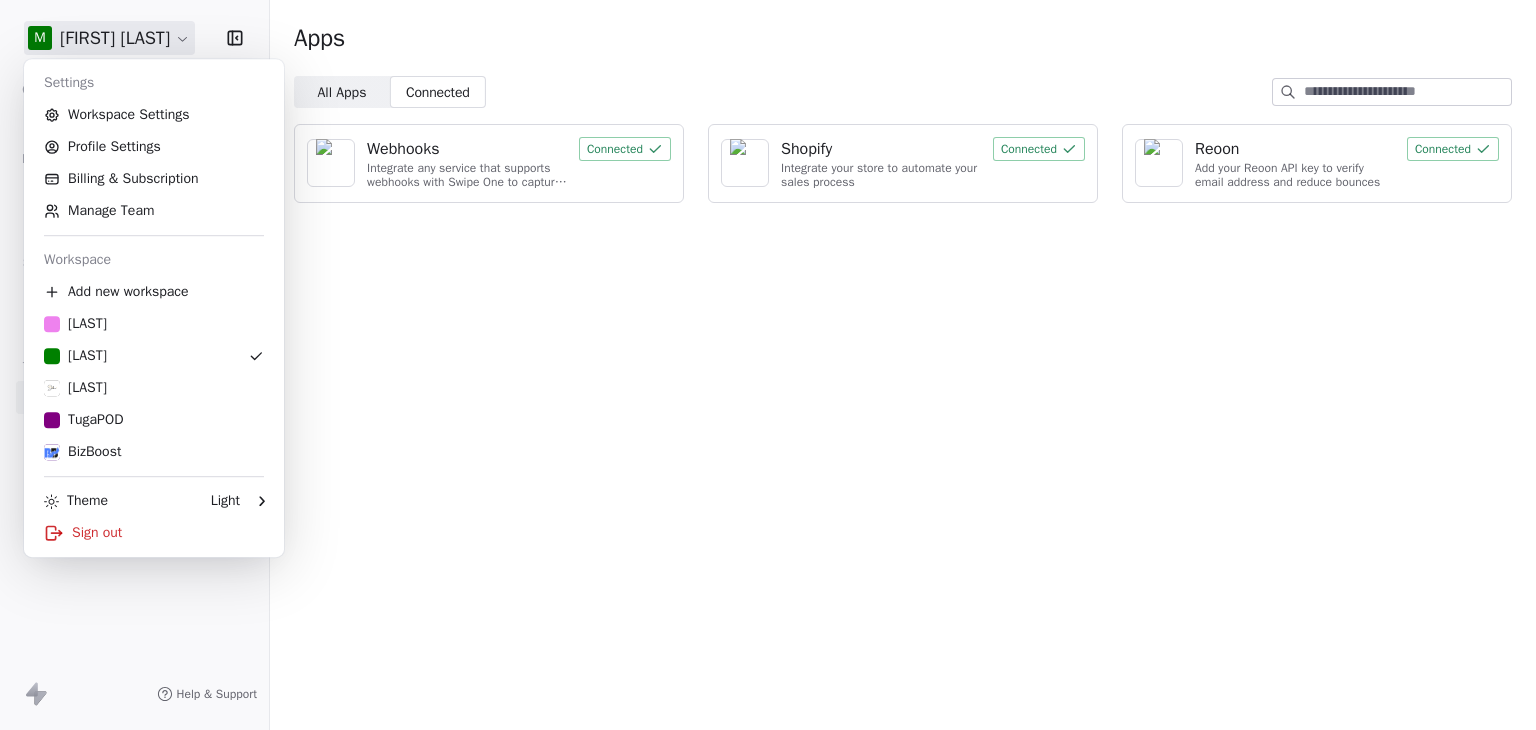click on "M João Ferreira Contacts People Marketing Workflows Campaigns Sales Pipelines Sequences Beta Tools Apps AI Agents Help & Support Apps All Apps All Apps Connected Connected Webhooks Integrate any service that supports webhooks with Swipe One to capture and automate data workflows. Connected Shopify Integrate your store to automate your sales process Connected Reoon Add your Reoon API key to verify email address and reduce bounces Connected   Settings Workspace Settings Profile Settings Billing & Subscription Manage Team   Workspace Add new workspace Nutrilho Majuky Jubies TugaPOD BizBoost Theme Light Sign out" at bounding box center [768, 365] 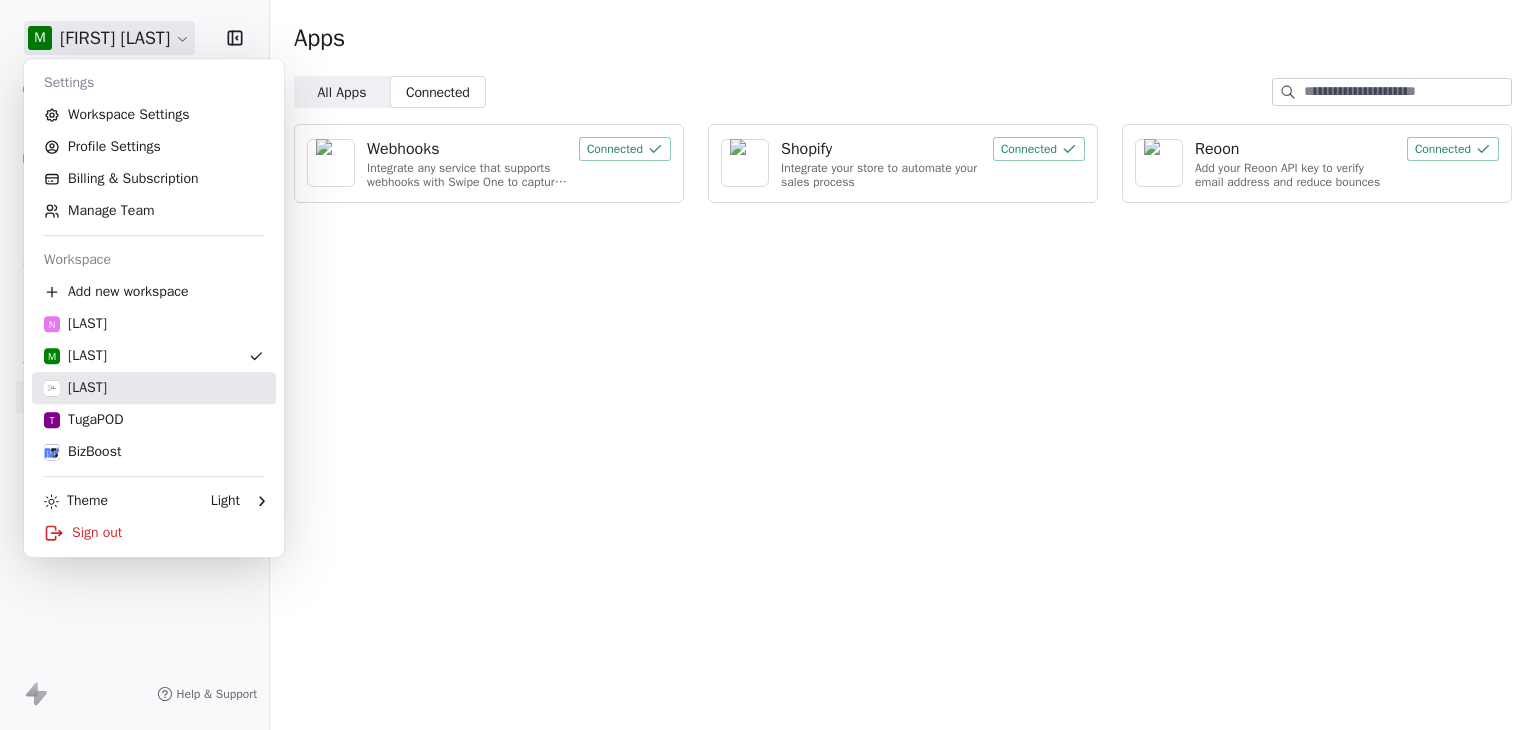 click on "[LAST]" at bounding box center [154, 388] 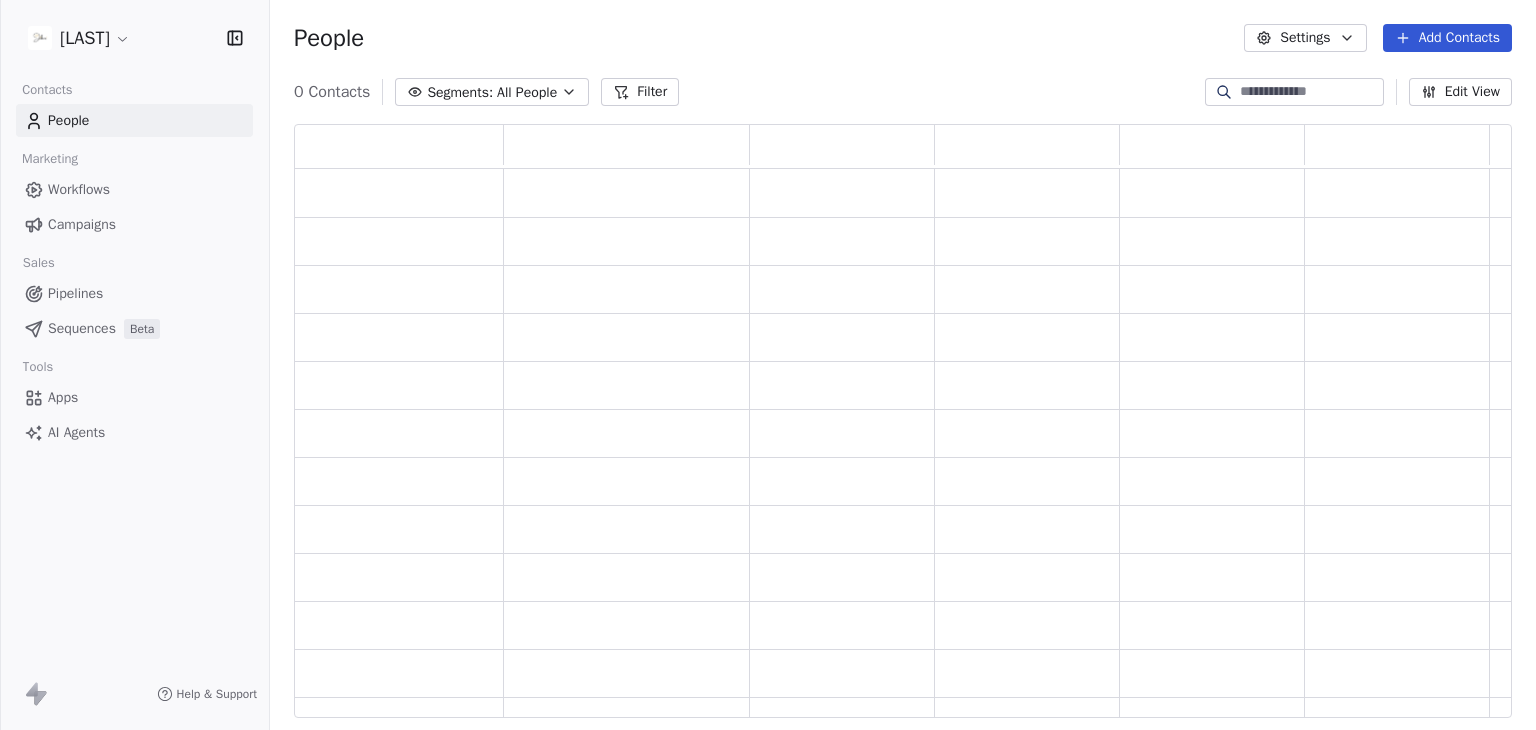 scroll, scrollTop: 16, scrollLeft: 16, axis: both 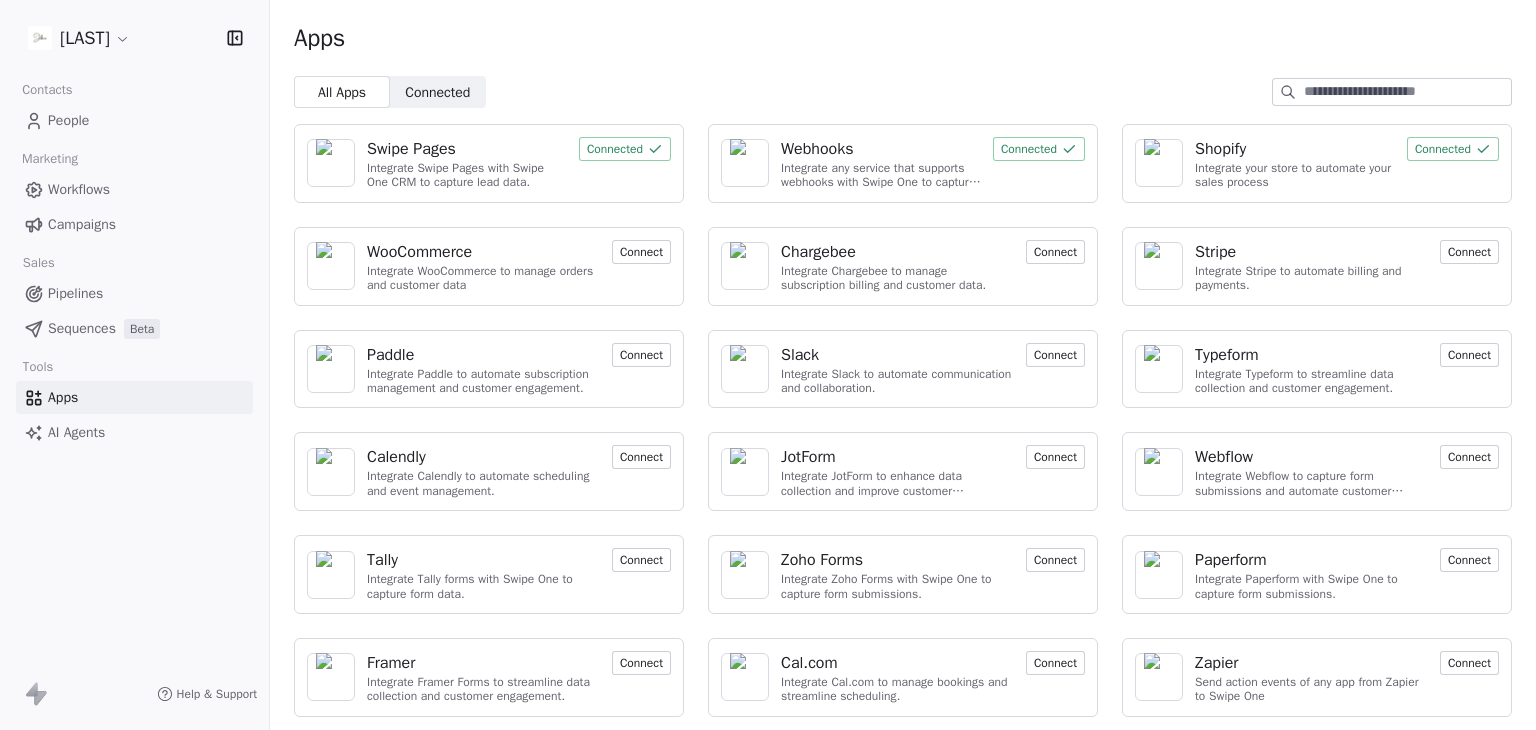 click on "Connected Connected" at bounding box center [438, 92] 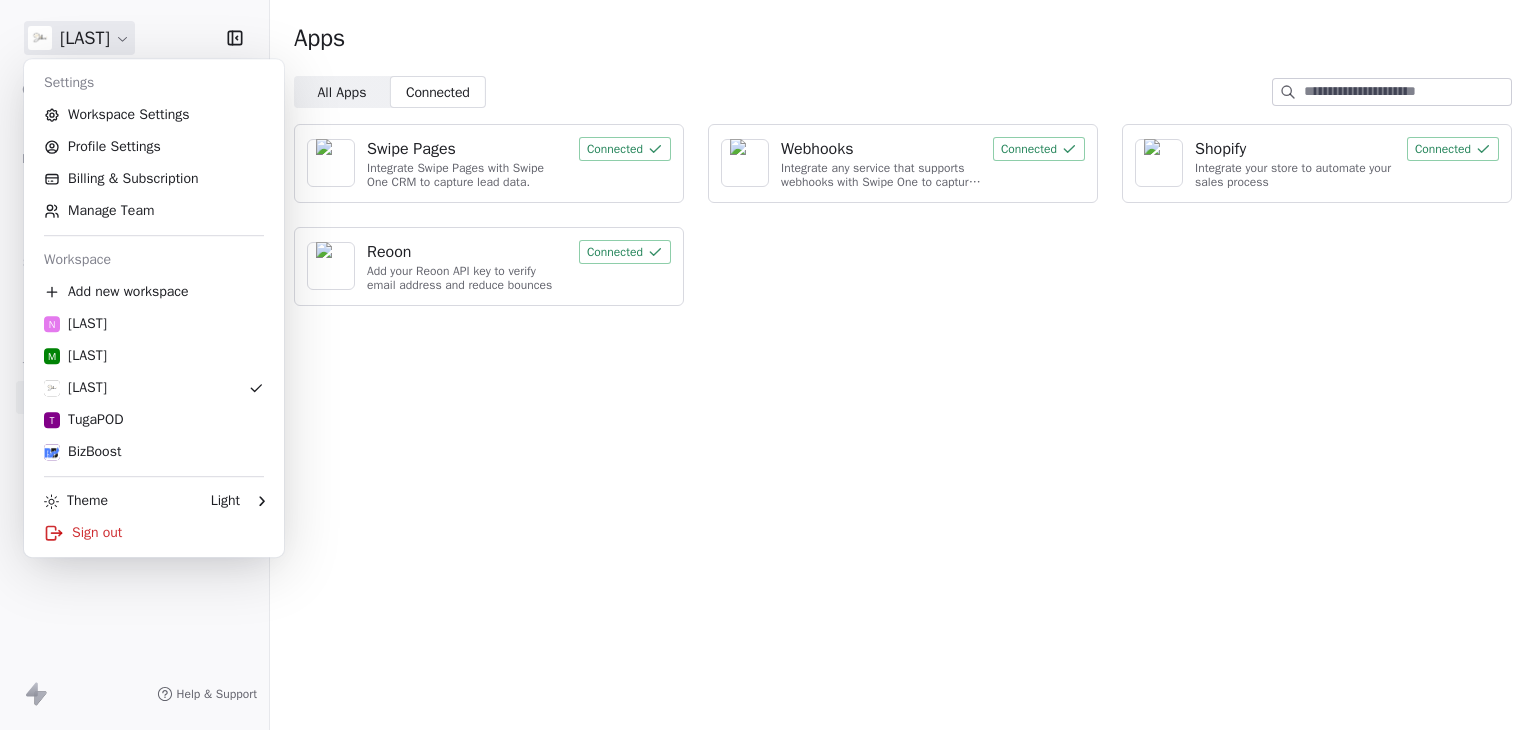 click on "Jubies Contacts People Marketing Workflows Campaigns Sales Pipelines Sequences Beta Tools Apps AI Agents Help & Support Apps All Apps All Apps Connected Connected Swipe Pages Integrate Swipe Pages with Swipe One CRM to capture lead data. Connected Webhooks Integrate any service that supports webhooks with Swipe One to capture and automate data workflows. Connected Shopify Integrate your store to automate your sales process Connected Reoon Add your Reoon API key to verify email address and reduce bounces Connected   Settings Workspace Settings Profile Settings Billing & Subscription Manage Team   Workspace Add new workspace N Nutrilho M Majuky Jubies T TugaPOD BizBoost Theme Light Sign out" at bounding box center [768, 365] 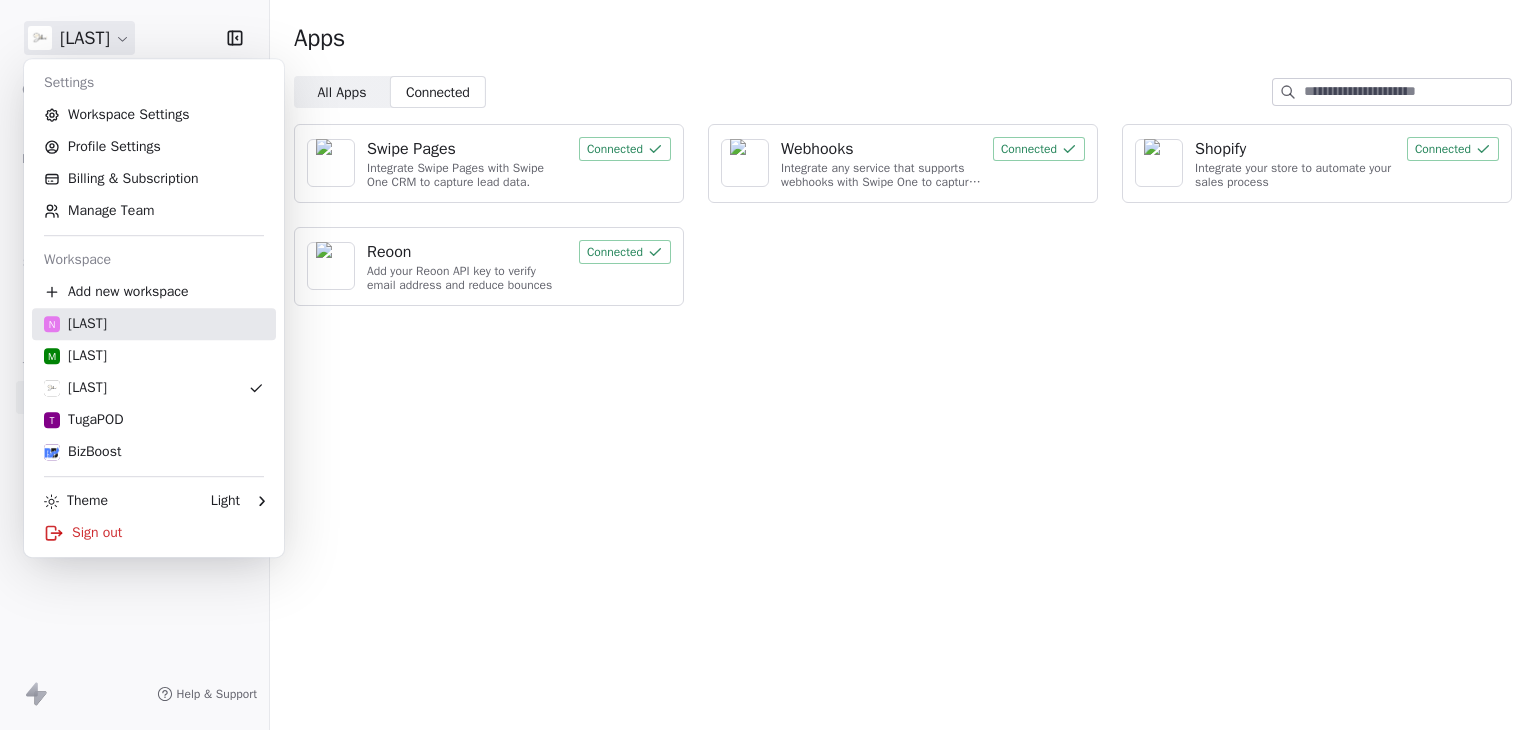 click on "N [LAST]" at bounding box center (154, 324) 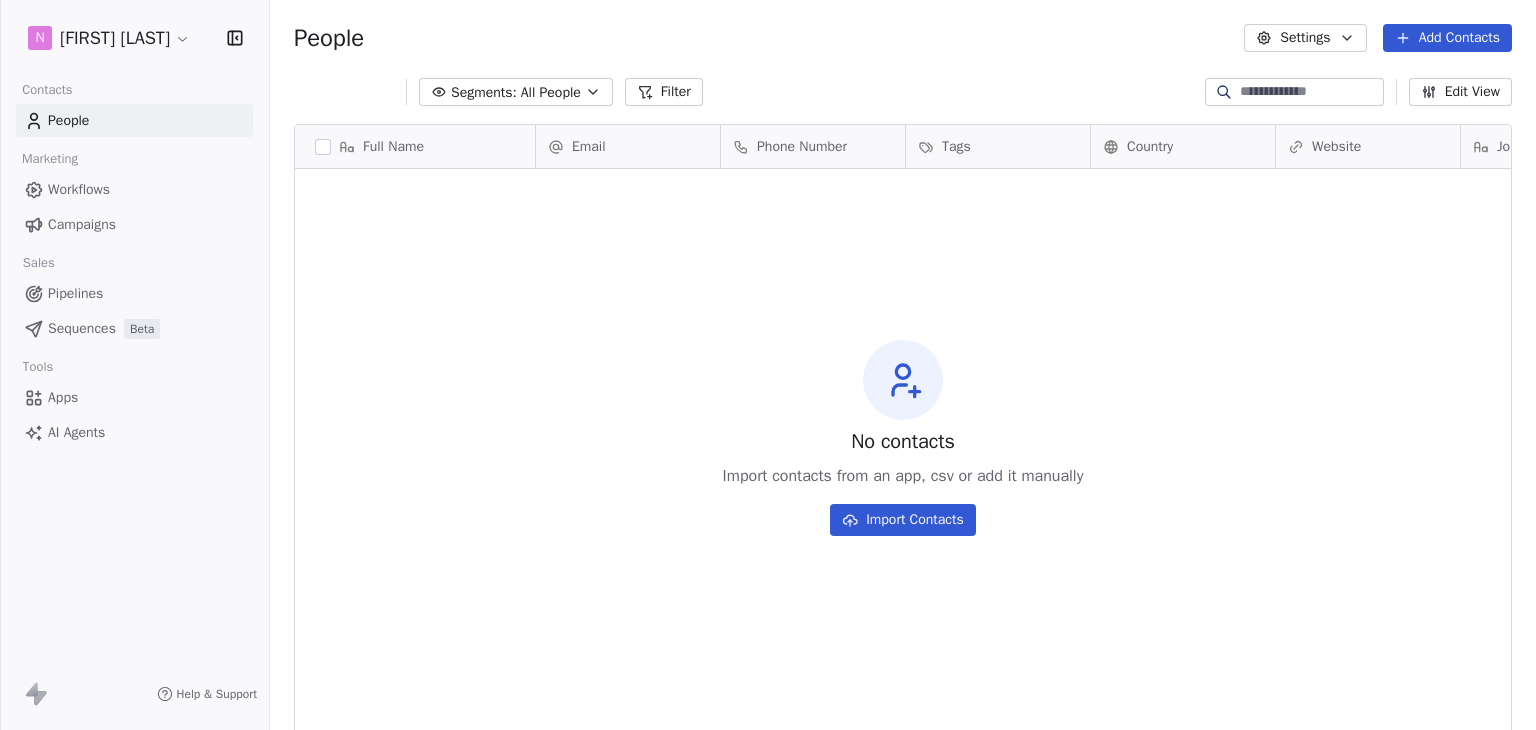 scroll, scrollTop: 16, scrollLeft: 16, axis: both 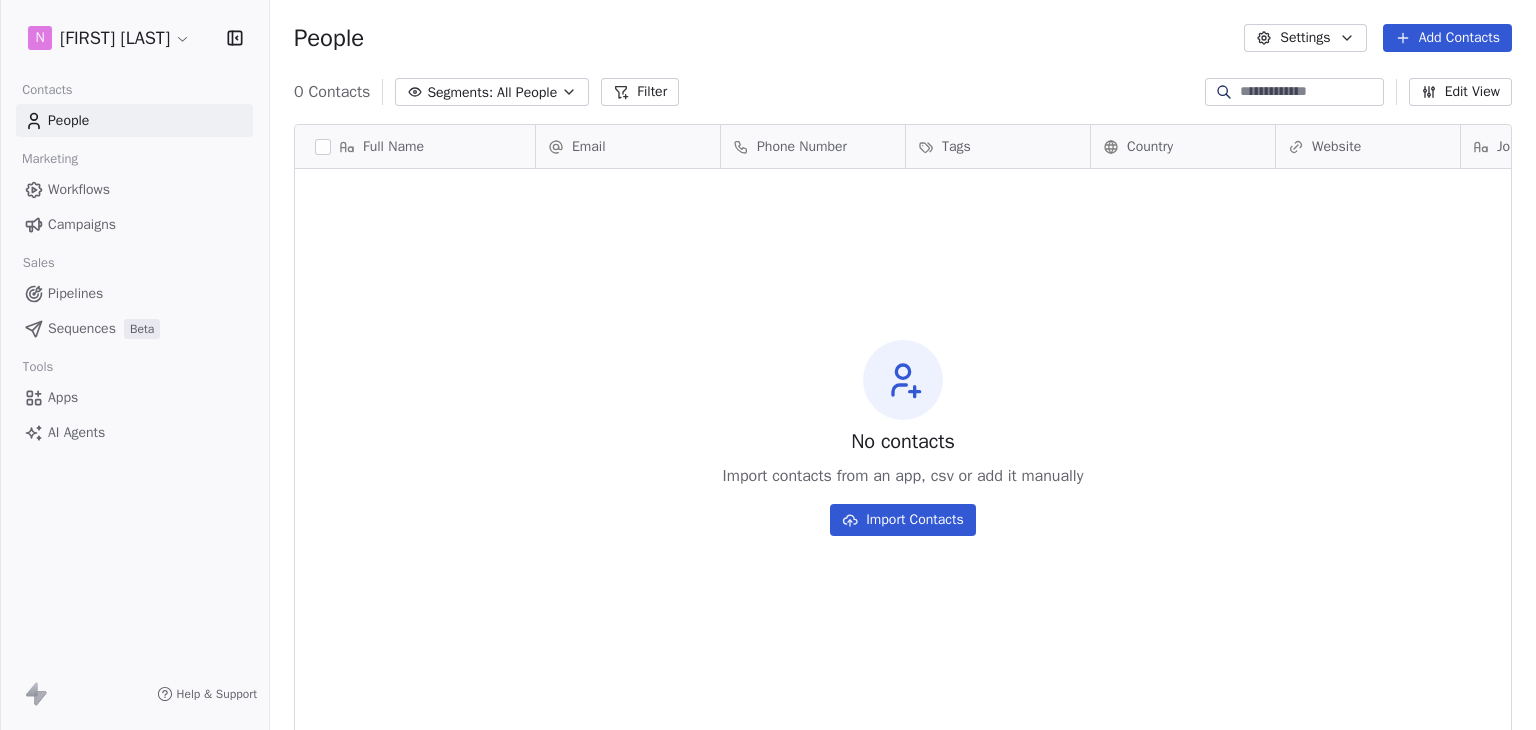 click on "N [FIRST] [LAST] Contacts People Marketing Workflows Campaigns Sales Pipelines Sequences Beta Tools Apps AI Agents Help & Support People Settings Add Contacts 0 Contacts Segments: All People Filter Edit View Tag Add to Sequence Export Full Name Email Tags Status To pick up a draggable item, press the space bar. While dragging, use the arrow keys to move the item. Press space again to drop the item in its new position, or press escape to cancel. No contacts Import contacts from an app, csv or add it manually Import Contacts" at bounding box center [768, 365] 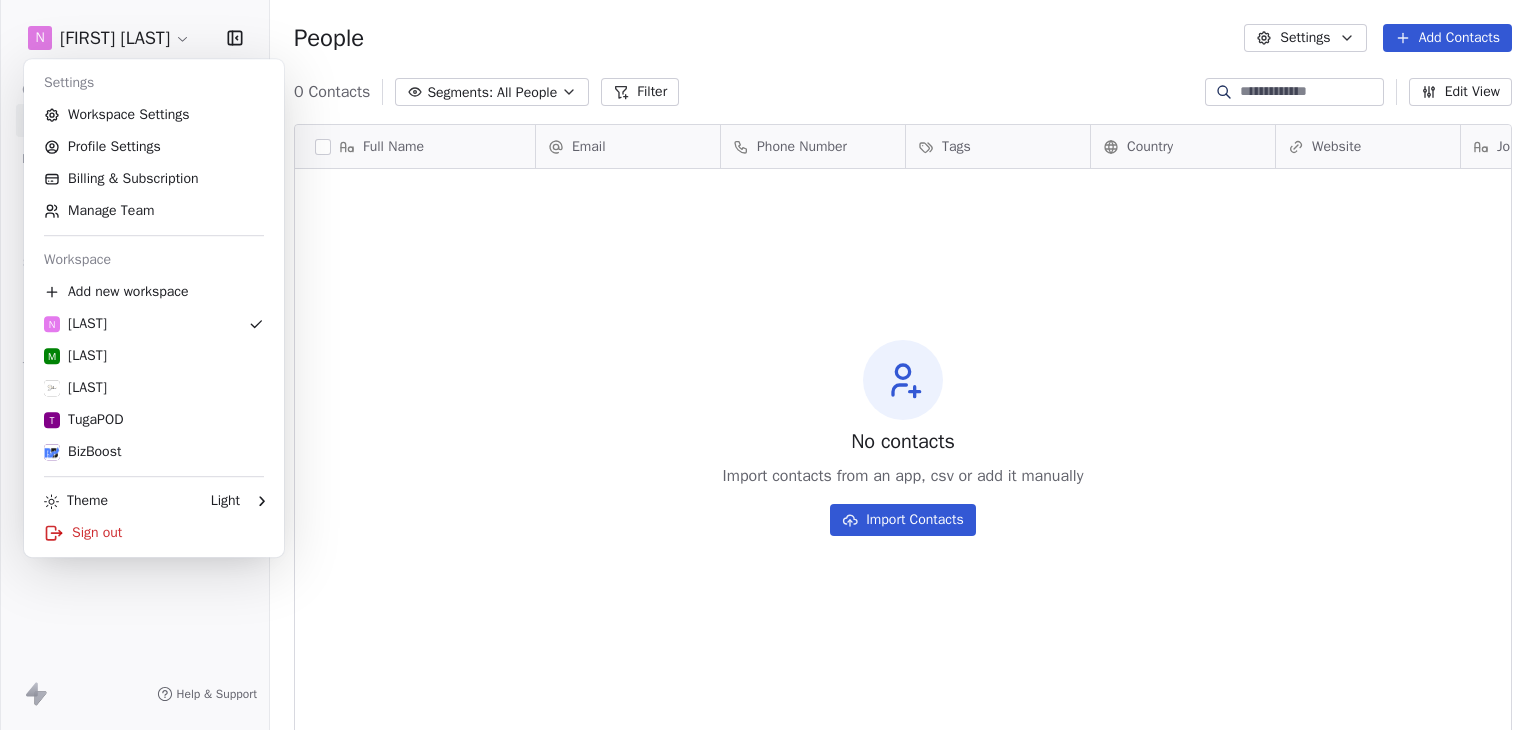 click on "N [FIRST] [LAST] Contacts People Marketing Workflows Campaigns Sales Pipelines Sequences Beta Tools Apps AI Agents Help & Support People Settings Add Contacts 0 Contacts Segments: All People Filter Edit View Tag Add to Sequence Export Full Name Email Phone Number Tags Country Website Job Title Status Contact Source NPS Score To pick up a draggable item, press the space bar. While dragging, use the arrow keys to move the item. Press space again to drop the item in its new position, or press escape to cancel. No contacts Import contacts from an app, csv or add it manually Import Contacts Settings Workspace Settings Profile Settings Billing & Subscription Manage Team Workspace Add new workspace N [LAST] M [LAST] Jubies T TugaPOD BizBoost Theme Light Sign out" at bounding box center [768, 365] 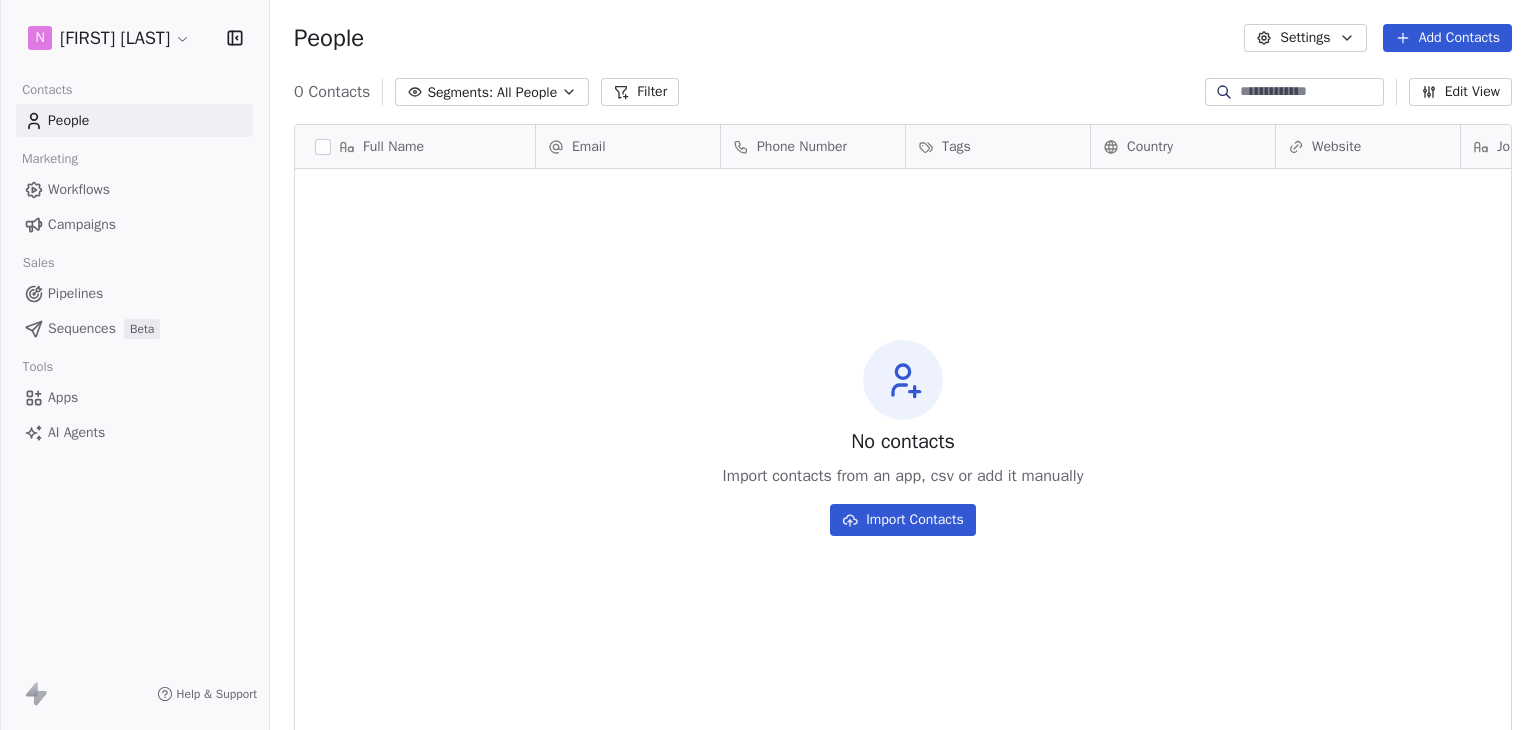 click on "Workflows" at bounding box center [79, 189] 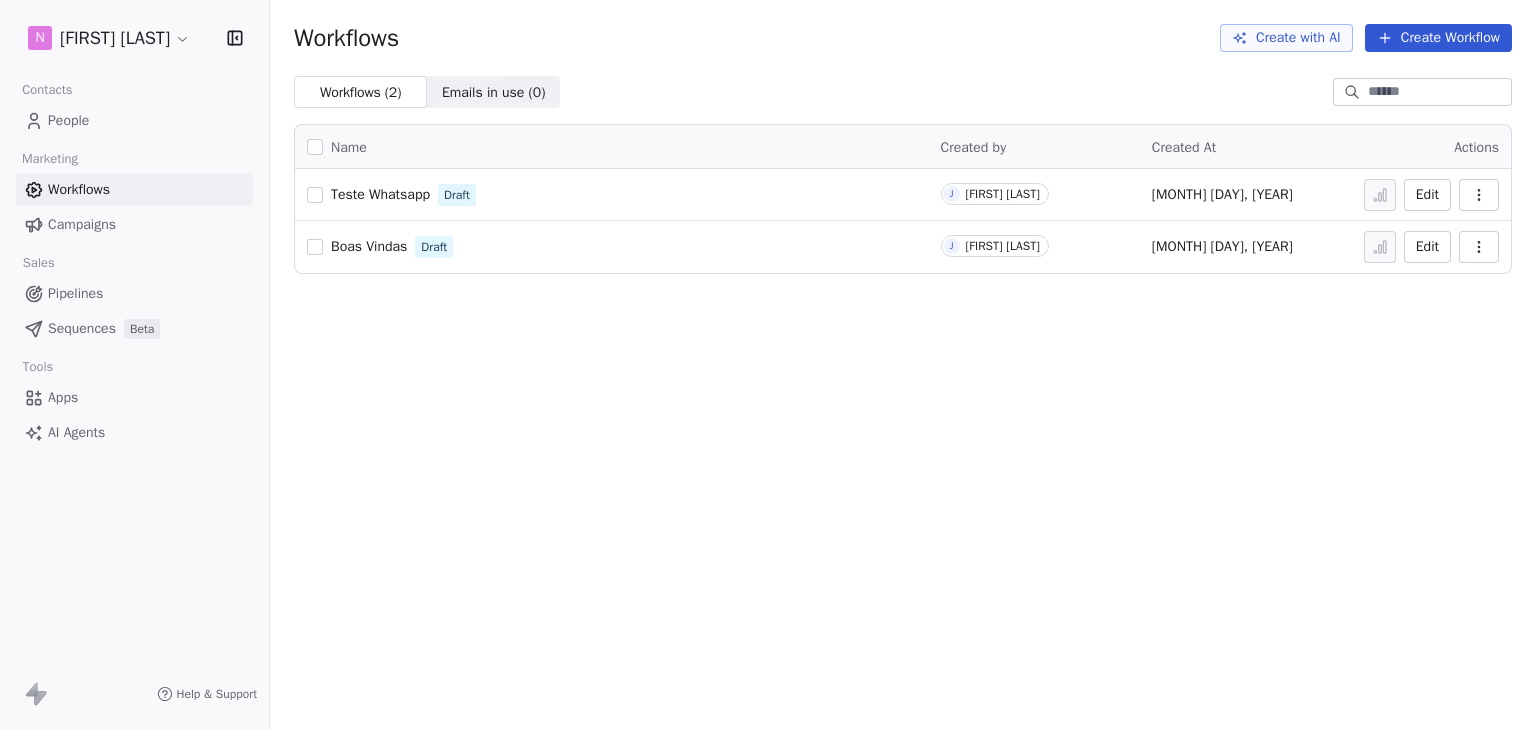 click on "Create Workflow" at bounding box center (1438, 38) 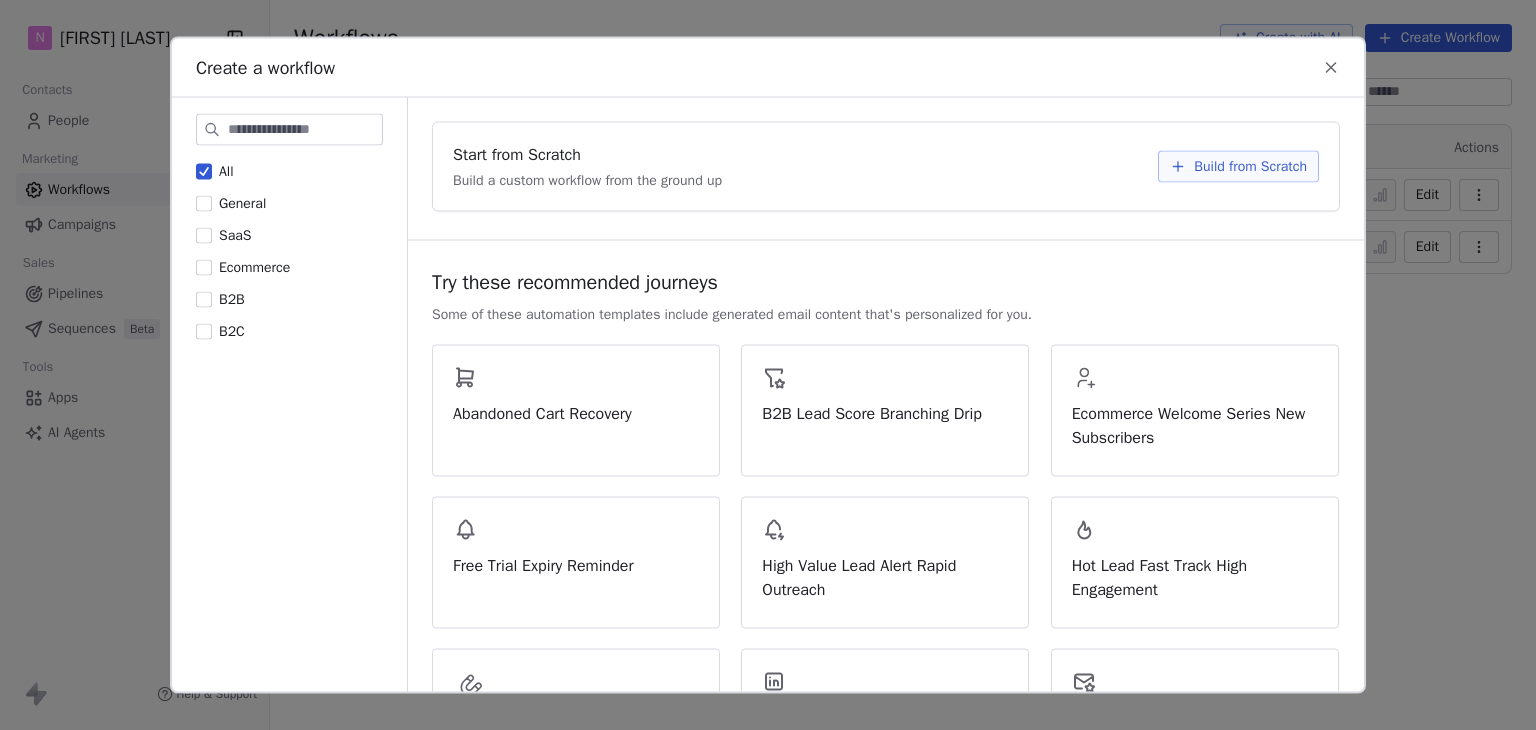 click on "Build from Scratch" at bounding box center [1250, 167] 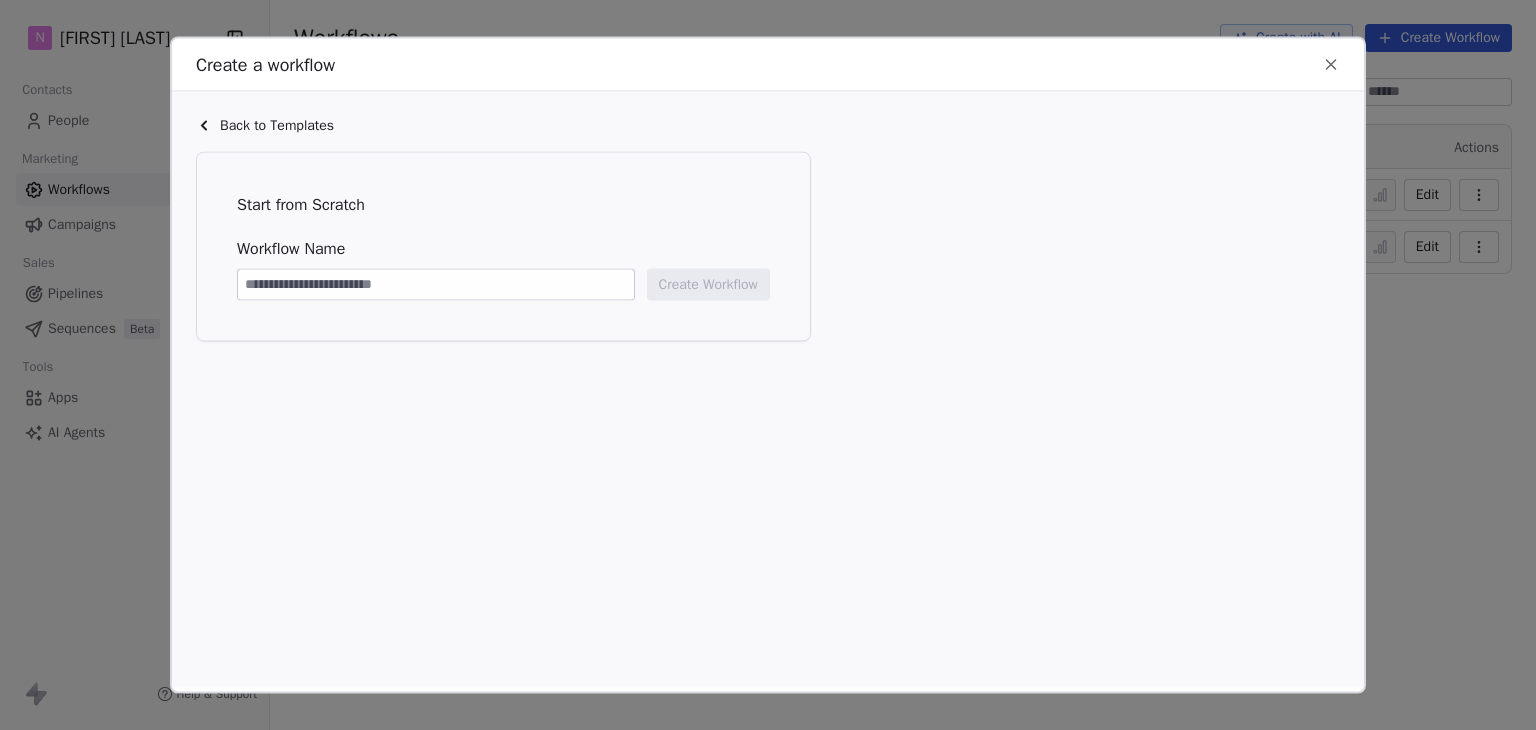 click at bounding box center (436, 285) 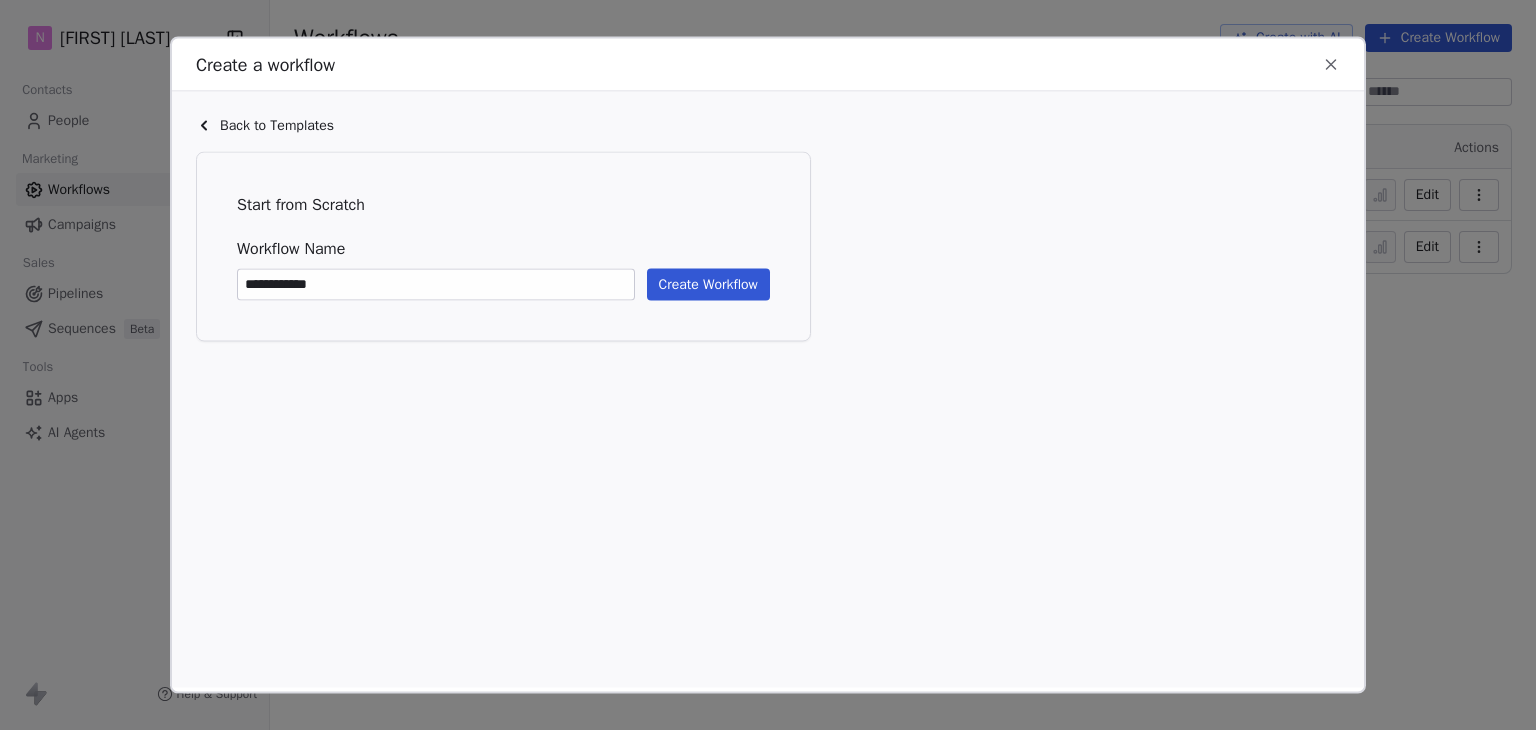 type on "**********" 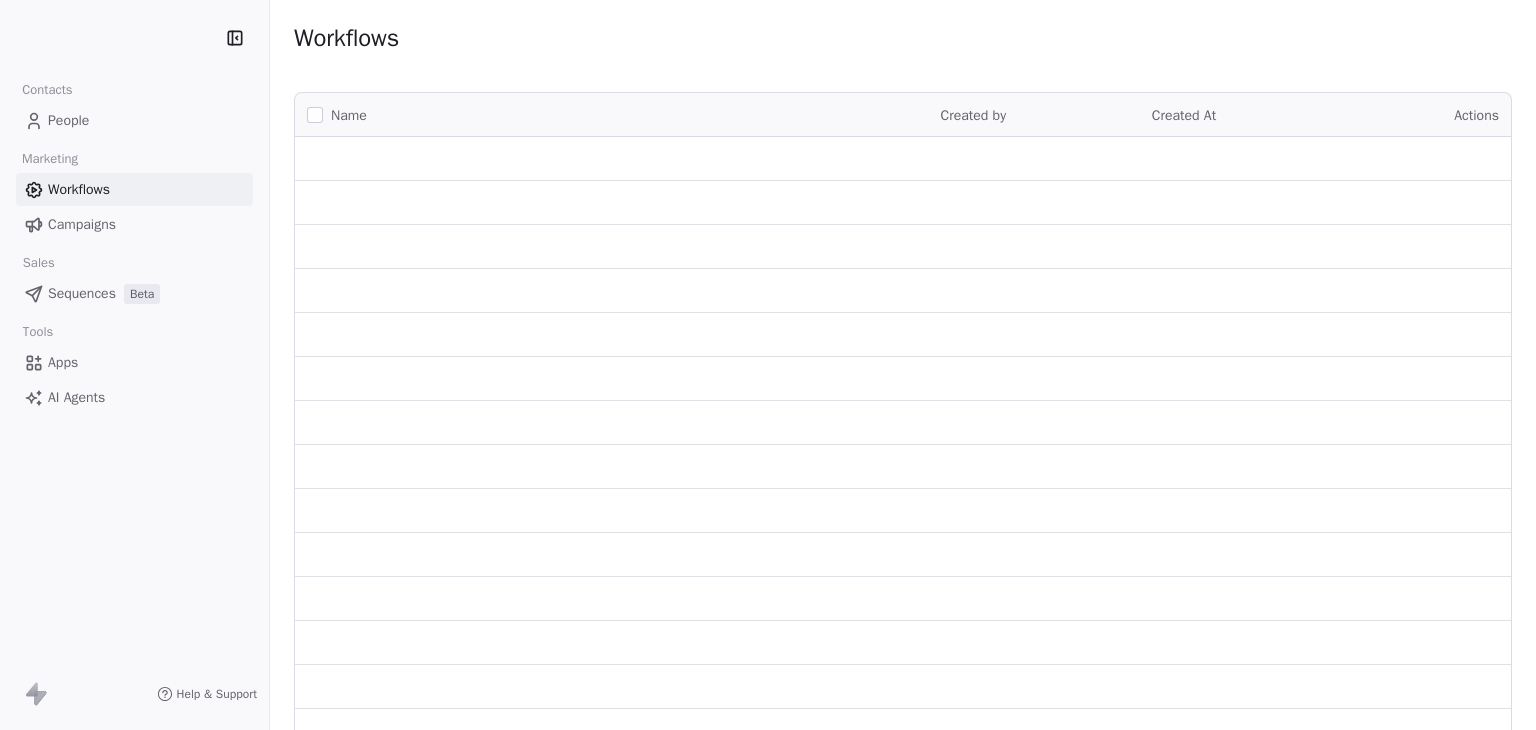 scroll, scrollTop: 0, scrollLeft: 0, axis: both 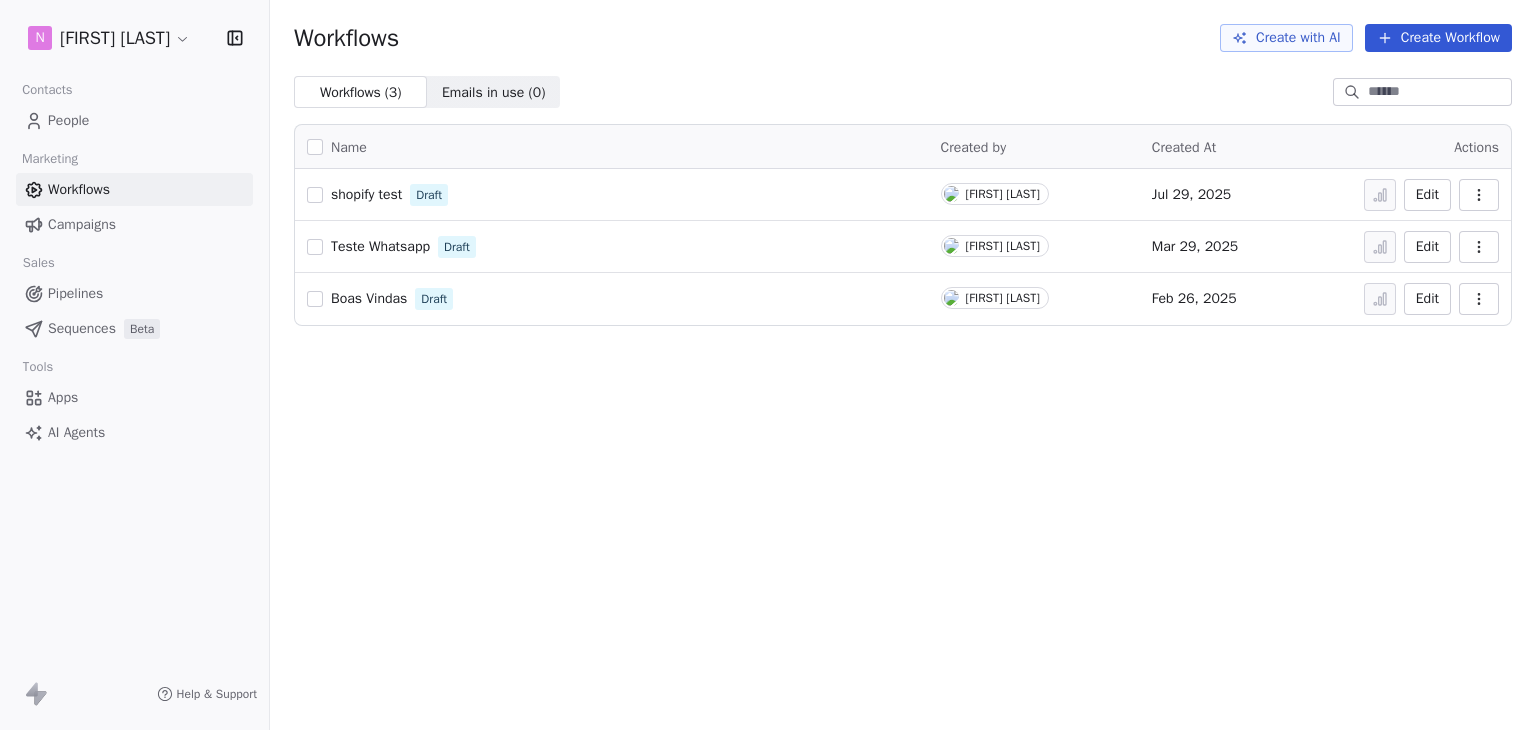 click at bounding box center [1479, 195] 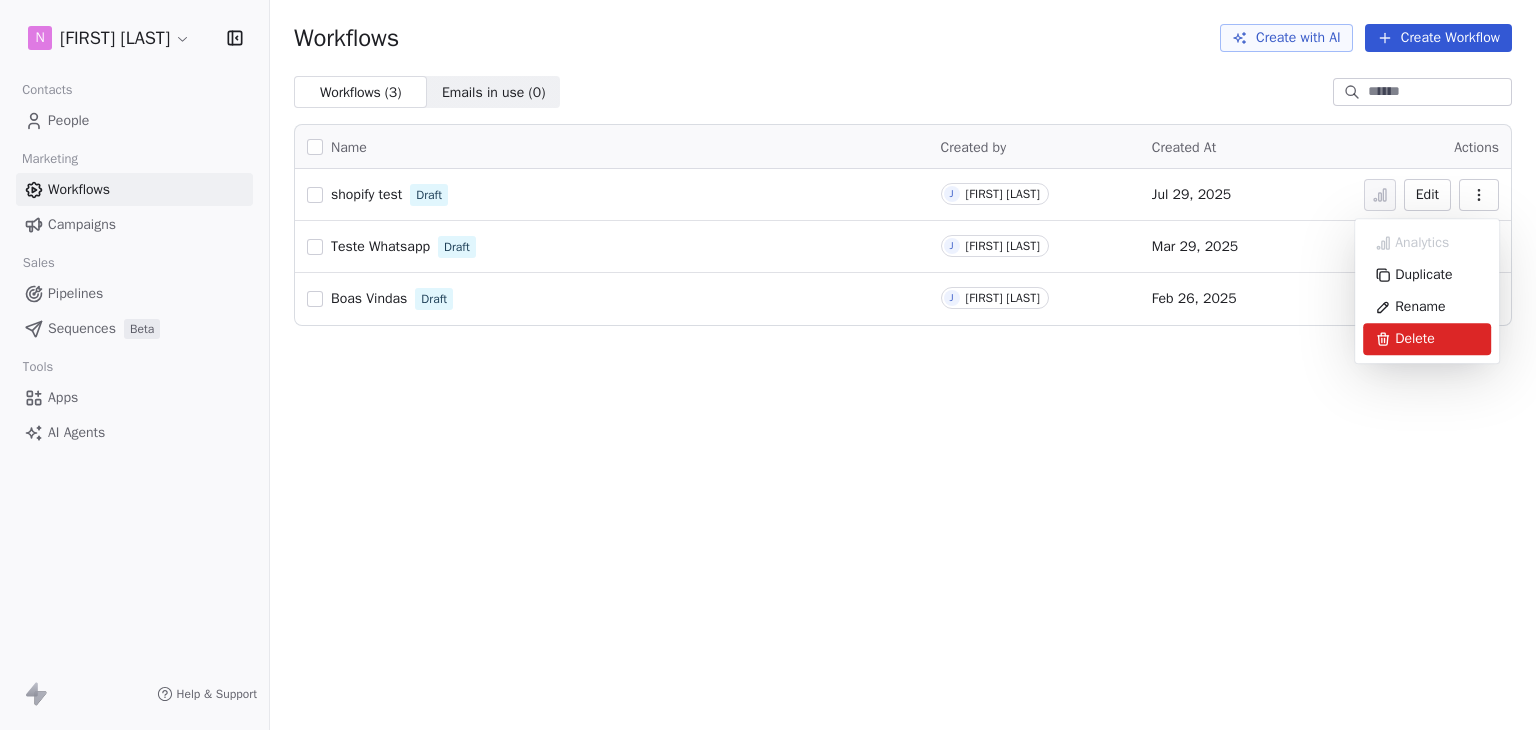 click on "Delete" at bounding box center [1427, 339] 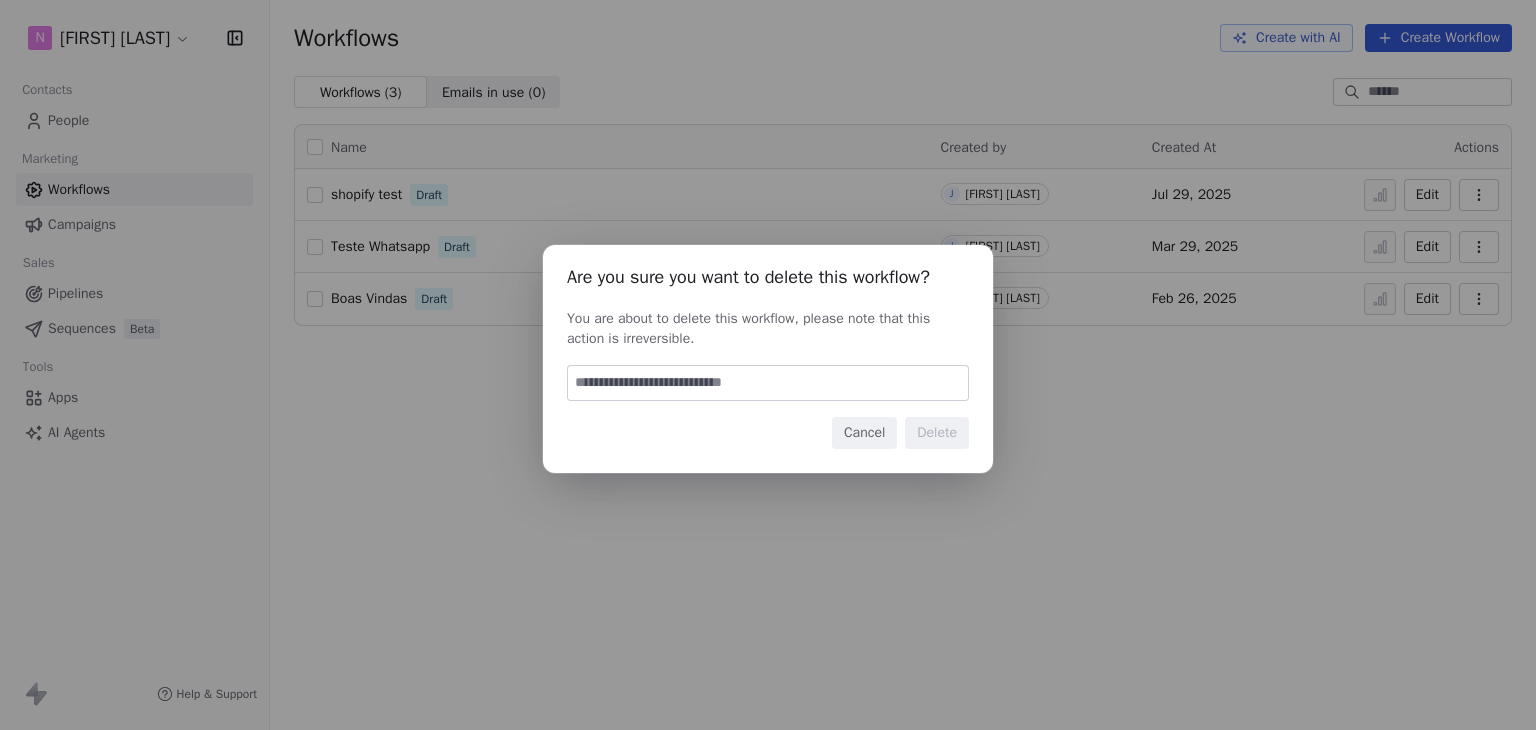 click at bounding box center (768, 383) 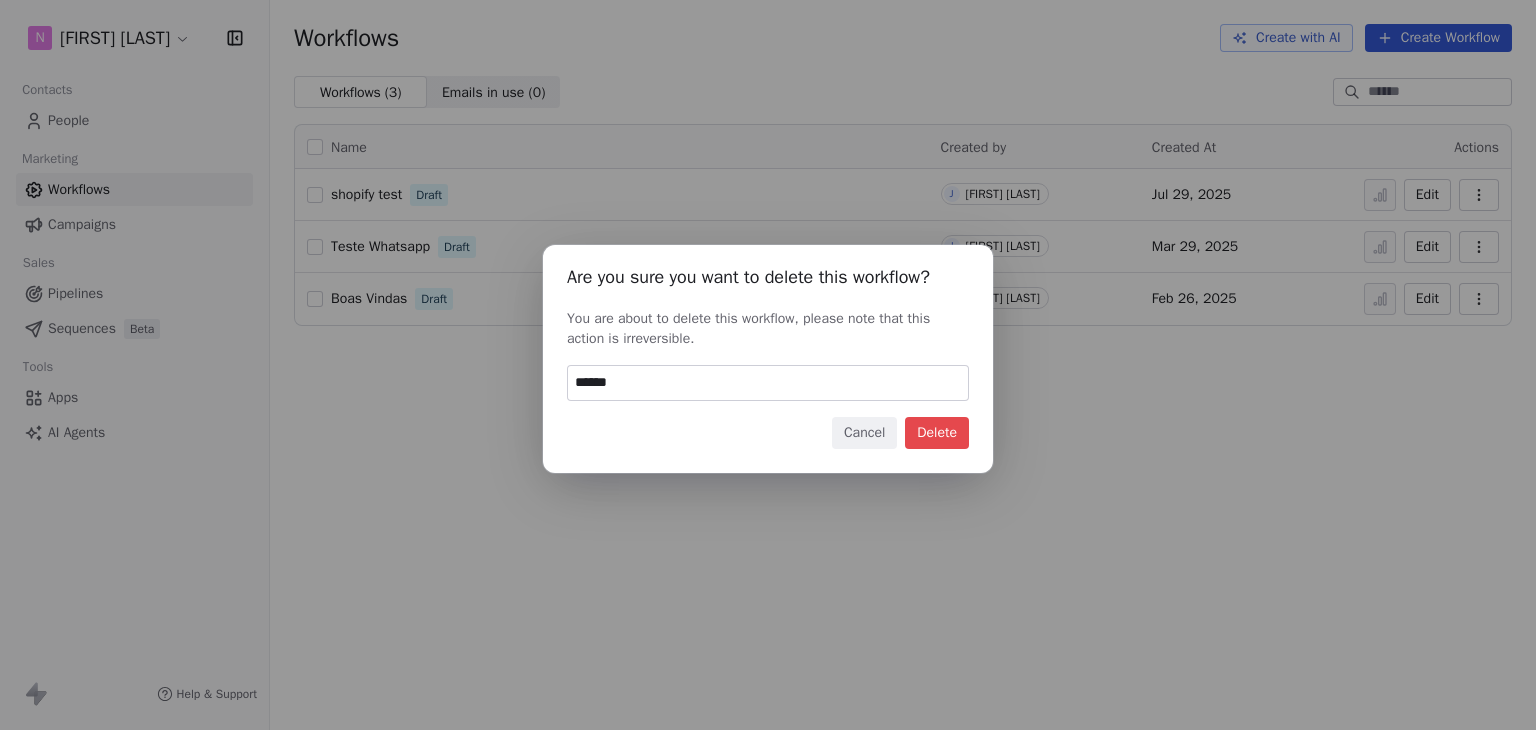 type on "******" 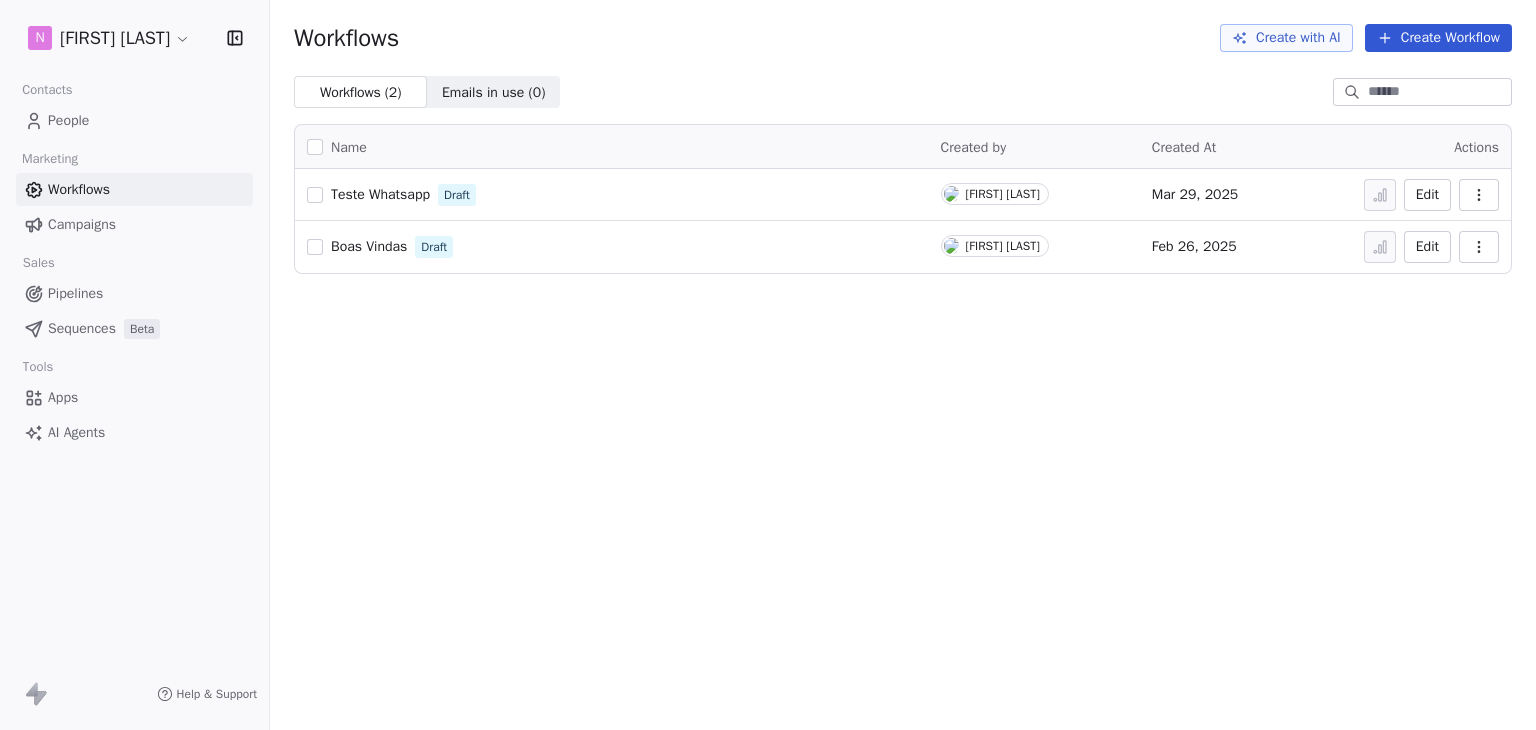 click on "People" at bounding box center (134, 120) 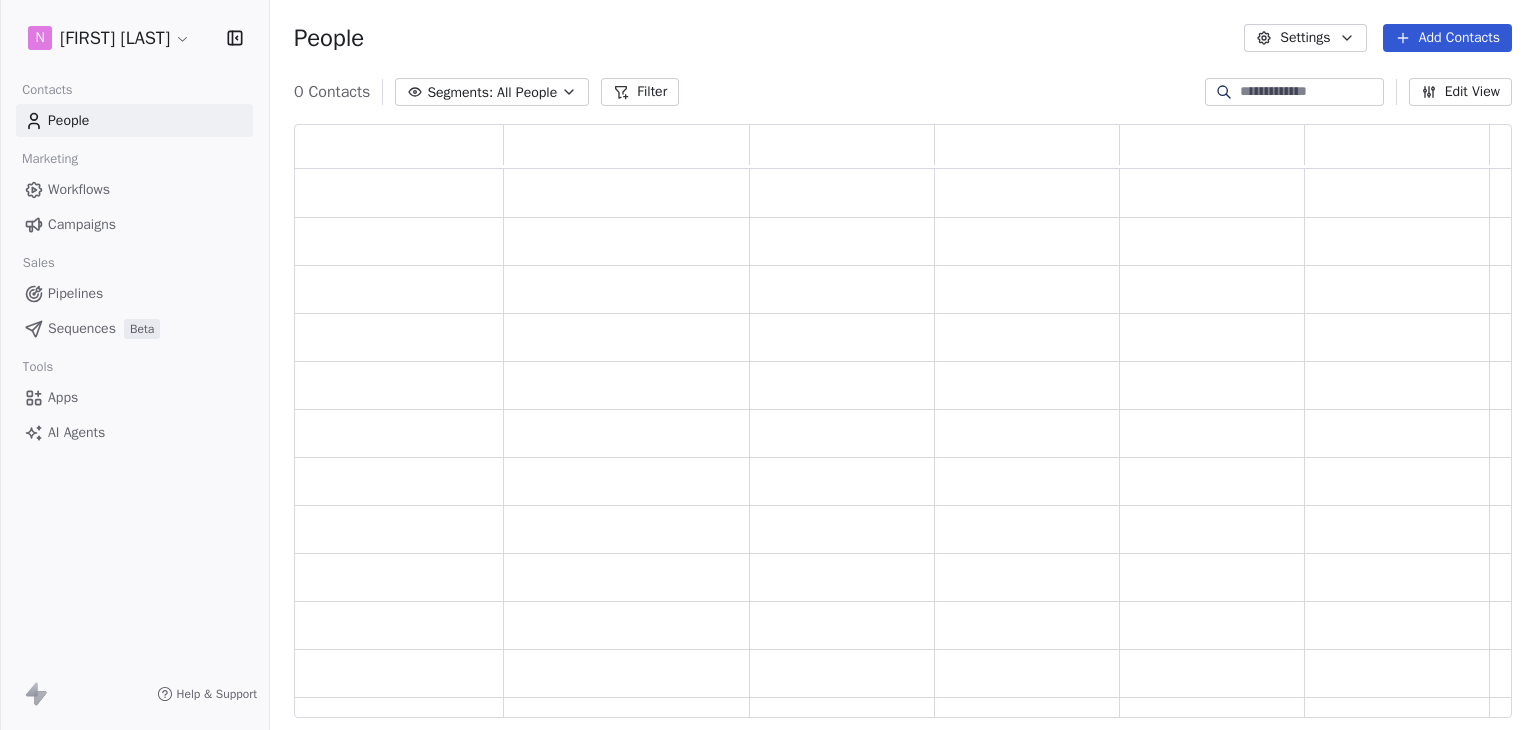 scroll, scrollTop: 16, scrollLeft: 16, axis: both 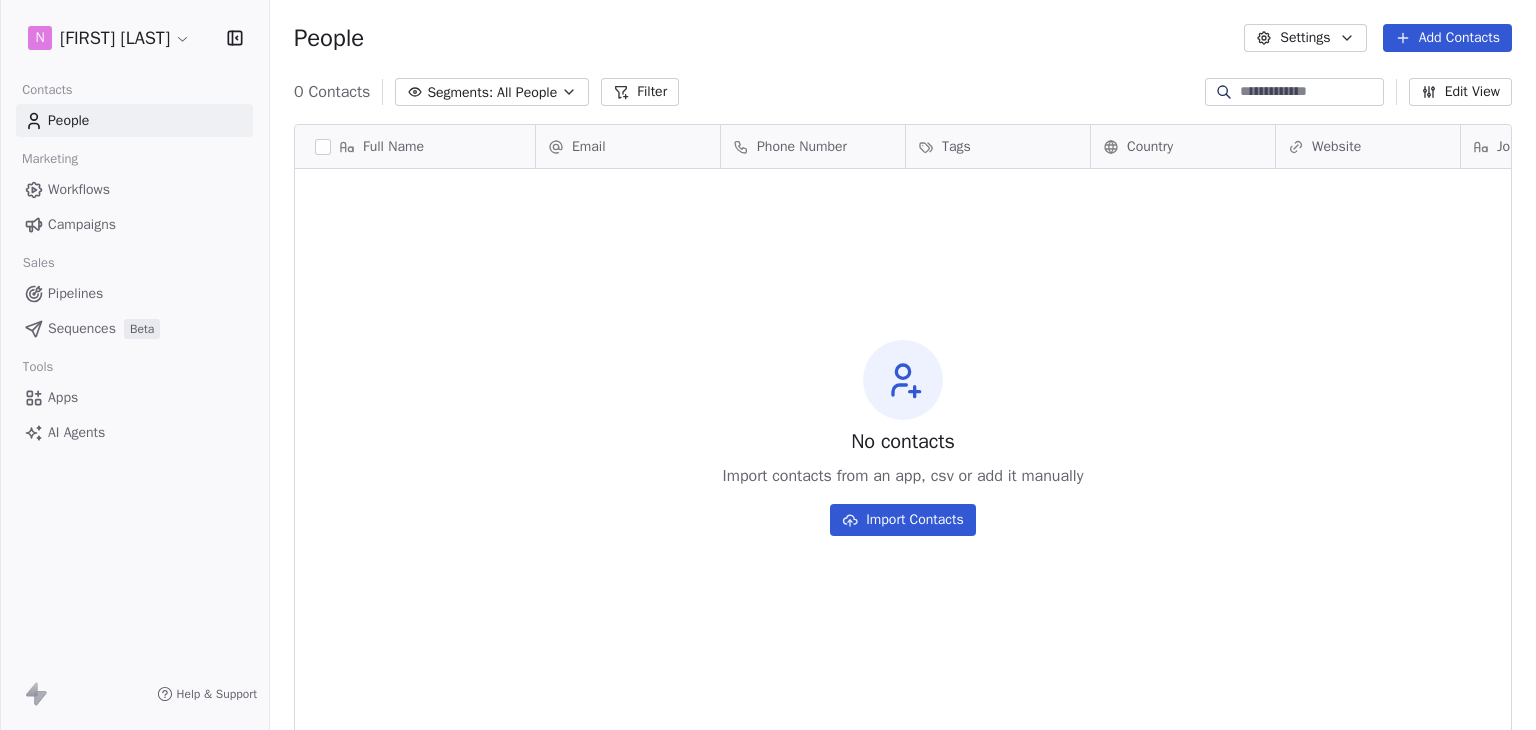 click on "N [FIRST] [LAST] Contacts People Marketing Workflows Campaigns Sales Pipelines Sequences Beta Tools Apps AI Agents Help & Support People Settings Add Contacts 0 Contacts Segments: All People Filter Edit View Tag Add to Sequence Export Full Name Email Tags Status To pick up a draggable item, press the space bar. While dragging, use the arrow keys to move the item. Press space again to drop the item in its new position, or press escape to cancel. No contacts Import contacts from an app, csv or add it manually Import Contacts" at bounding box center (768, 365) 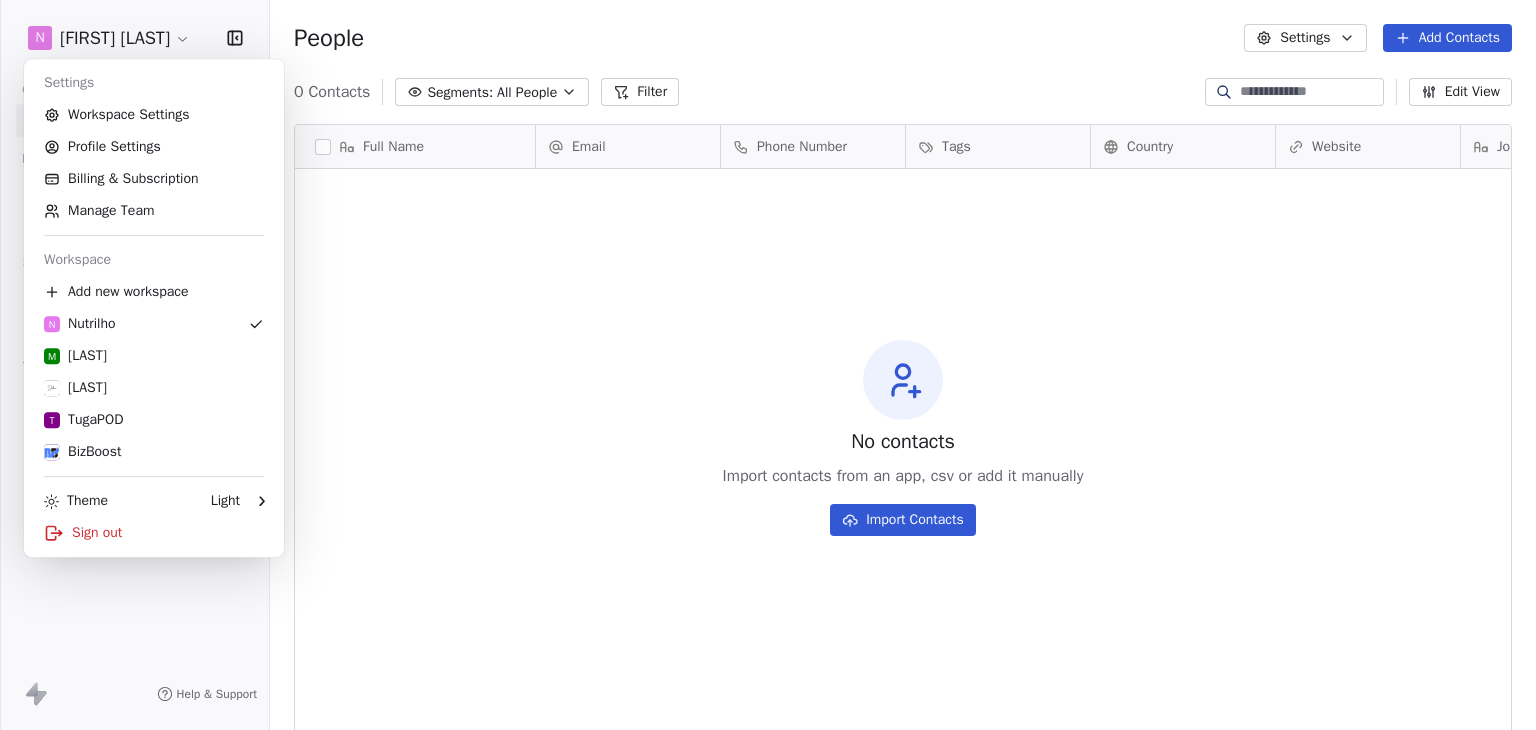click on "N [FIRST] [LAST] Contacts People Marketing Workflows Campaigns Sales Pipelines Sequences Beta Tools Apps AI Agents Help & Support People Settings Add Contacts 0 Contacts Segments: All People Filter Edit View Tag Add to Sequence Export Full Name Email Phone Number Tags Country Website Job Title Status Contact Source NPS Score To pick up a draggable item, press the space bar. While dragging, use the arrow keys to move the item. Press space again to drop the item in its new position, or press escape to cancel. No contacts Import contacts from an app, csv or add it manually Import Contacts Settings Workspace Settings Profile Settings Billing & Subscription Manage Team Workspace Add new workspace N [LAST] M [LAST] Jubies T TugaPOD BizBoost Theme Light Sign out" at bounding box center [768, 365] 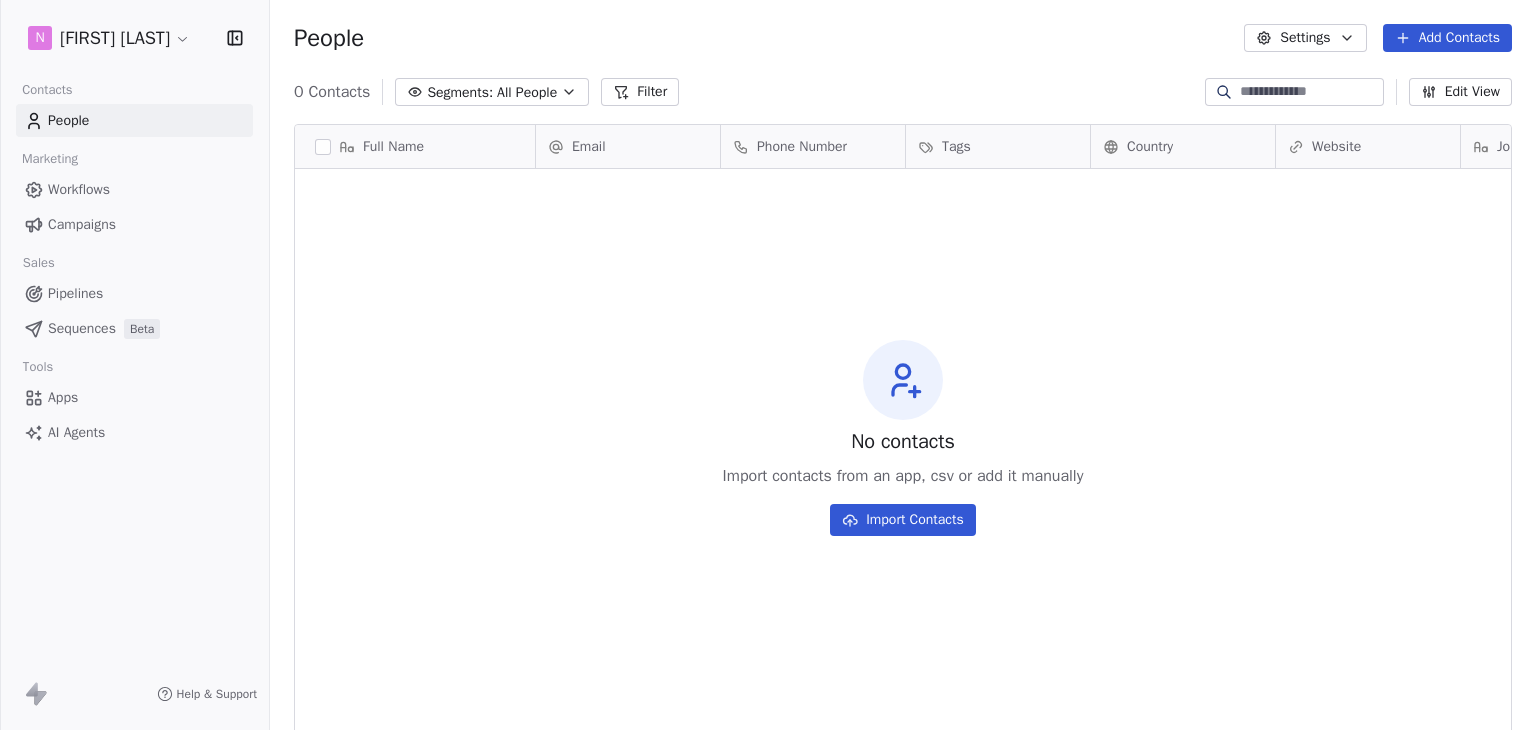 click on "N [FIRST] [LAST] Contacts People Marketing Workflows Campaigns Sales Pipelines Sequences Beta Tools Apps AI Agents Help & Support People Settings Add Contacts 0 Contacts Segments: All People Filter Edit View Tag Add to Sequence Export Full Name Email Tags Status To pick up a draggable item, press the space bar. While dragging, use the arrow keys to move the item. Press space again to drop the item in its new position, or press escape to cancel. No contacts Import contacts from an app, csv or add it manually Import Contacts" at bounding box center (768, 365) 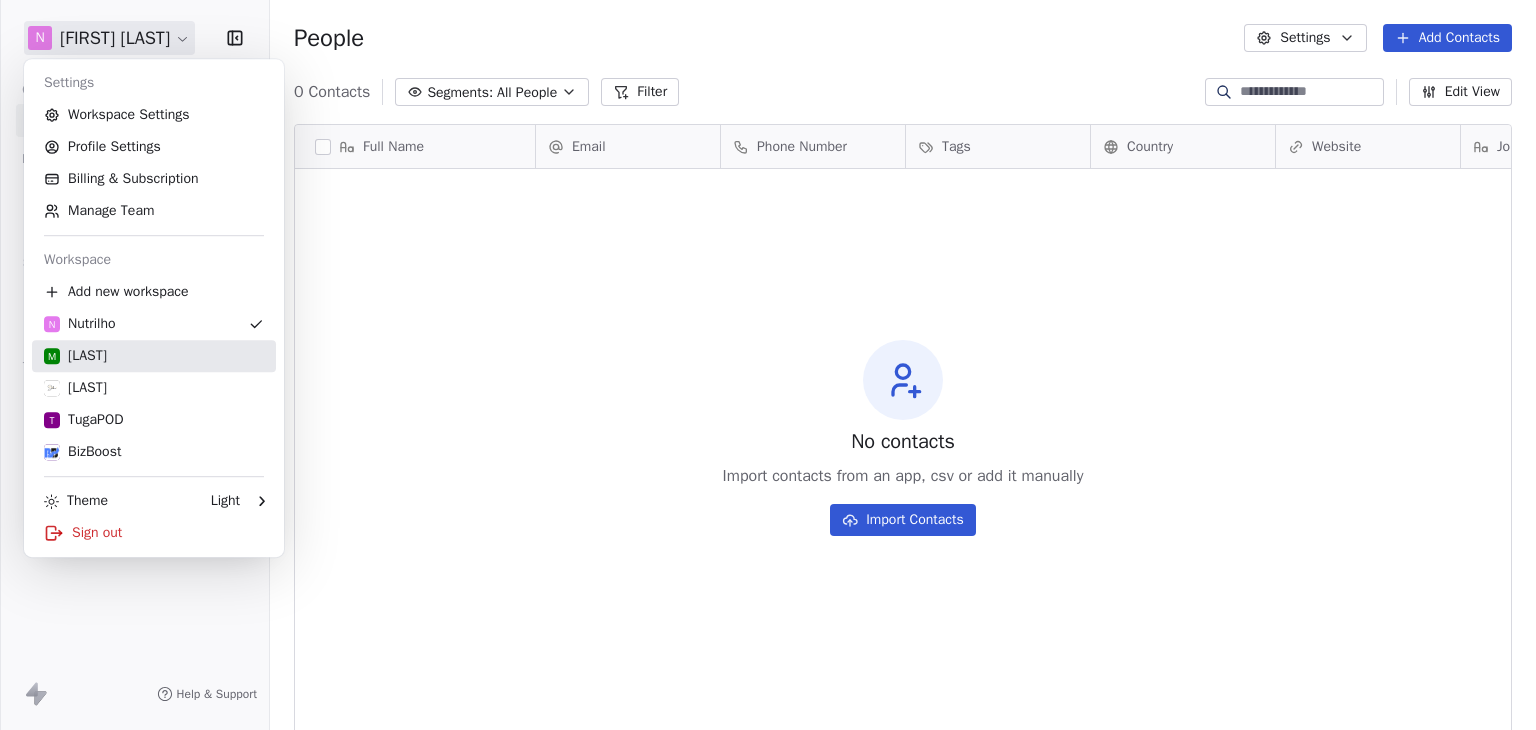 click on "M [LAST]" at bounding box center (75, 356) 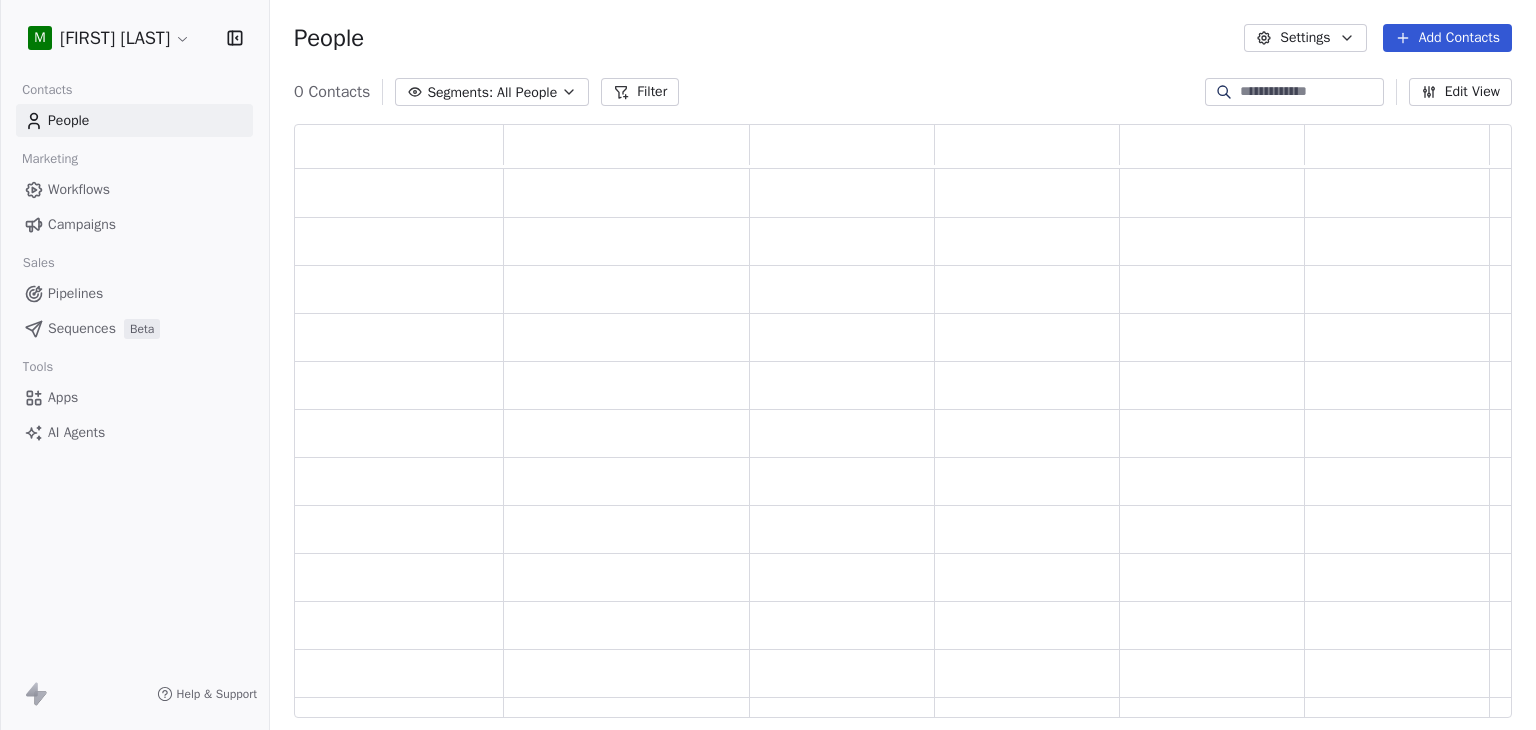 scroll, scrollTop: 16, scrollLeft: 16, axis: both 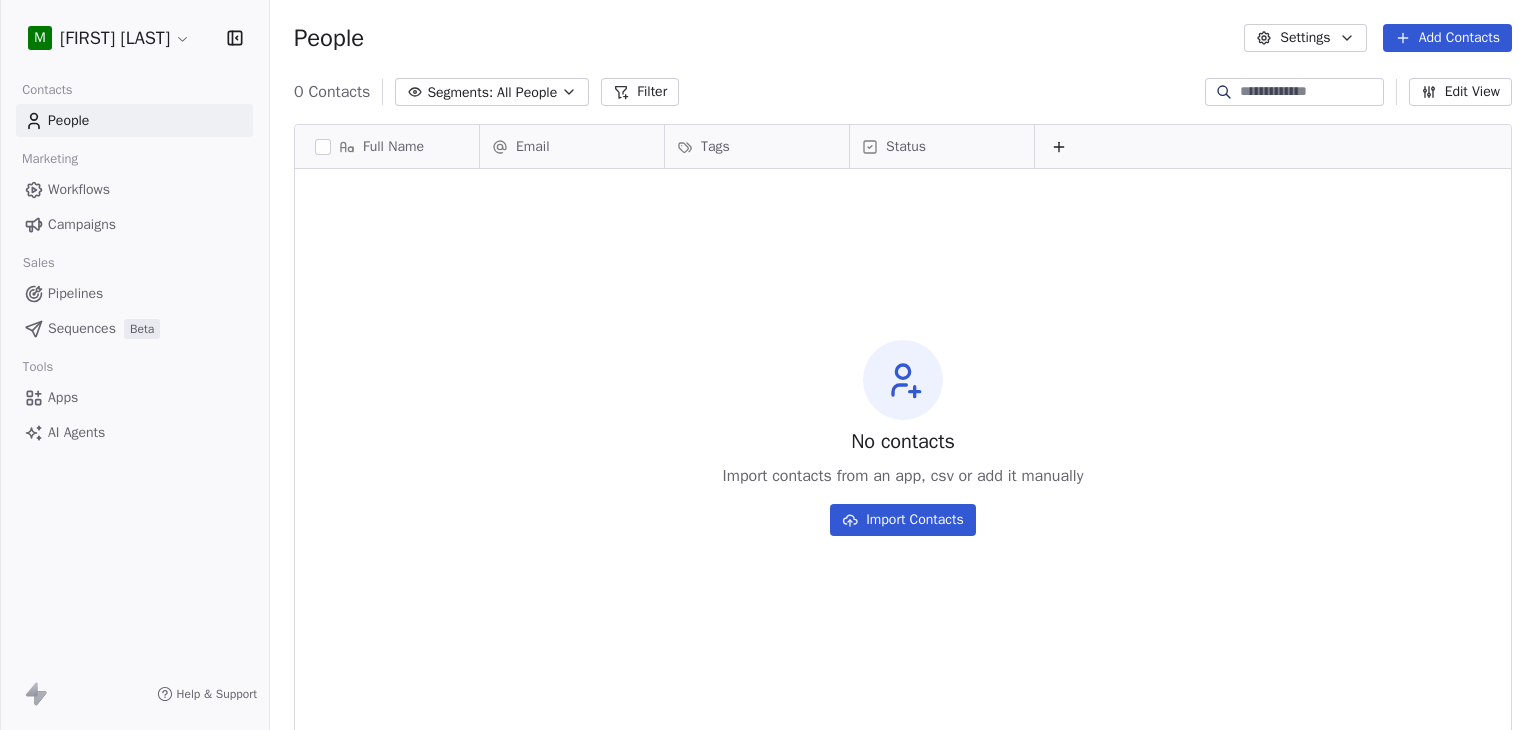 click on "M [FIRST] [LAST] Contacts People Marketing Workflows Campaigns Sales Pipelines Sequences Beta Tools Apps AI Agents Help & Support People Settings Add Contacts 0 Contacts Segments: All People Filter Edit View Tag Add to Sequence Export First Name [EMAIL] [FIRST] [FIRST] [FIRST] [EMAIL] [FIRST] [EMAIL] [EMAIL] [EMAIL] [FIRST] [FIRST] [FIRST] [EMAIL] [FIRST] [FIRST] [EMAIL] [FIRST] [FIRST] [FIRST] [FIRST] [FIRST] [FIRST] [EMAIL] [FIRST] [FIRST] Full Name Email Tags Status Customer Lifetime Value Total Spent Orders Count m [EMAIL] [EMAIL] Shopify S [FIRST] [LAST] [EMAIL] Shopify moloni S [FIRST] [LAST] [EMAIL] Shopify moloni E [EMAIL]" at bounding box center [768, 365] 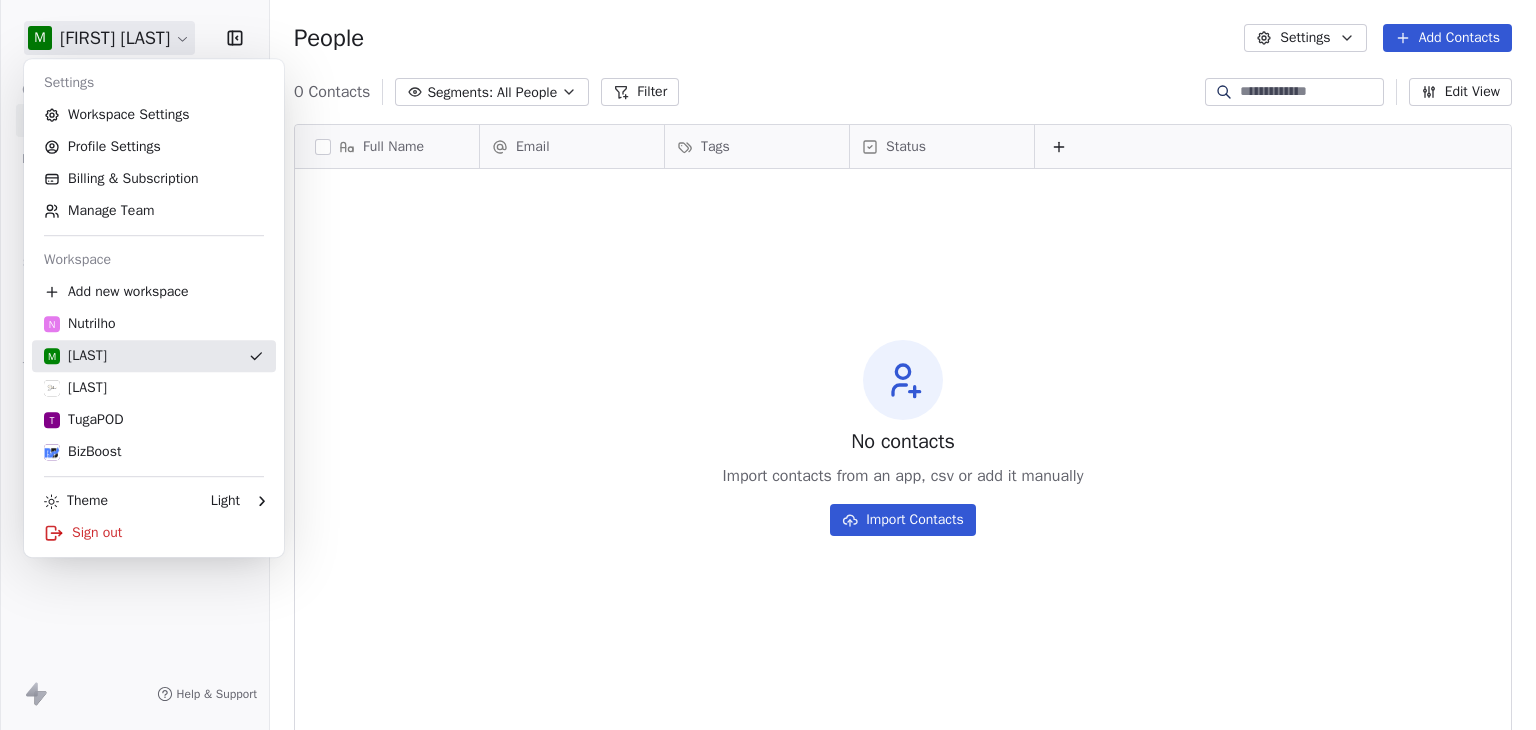 click on "[LAST]" at bounding box center [154, 388] 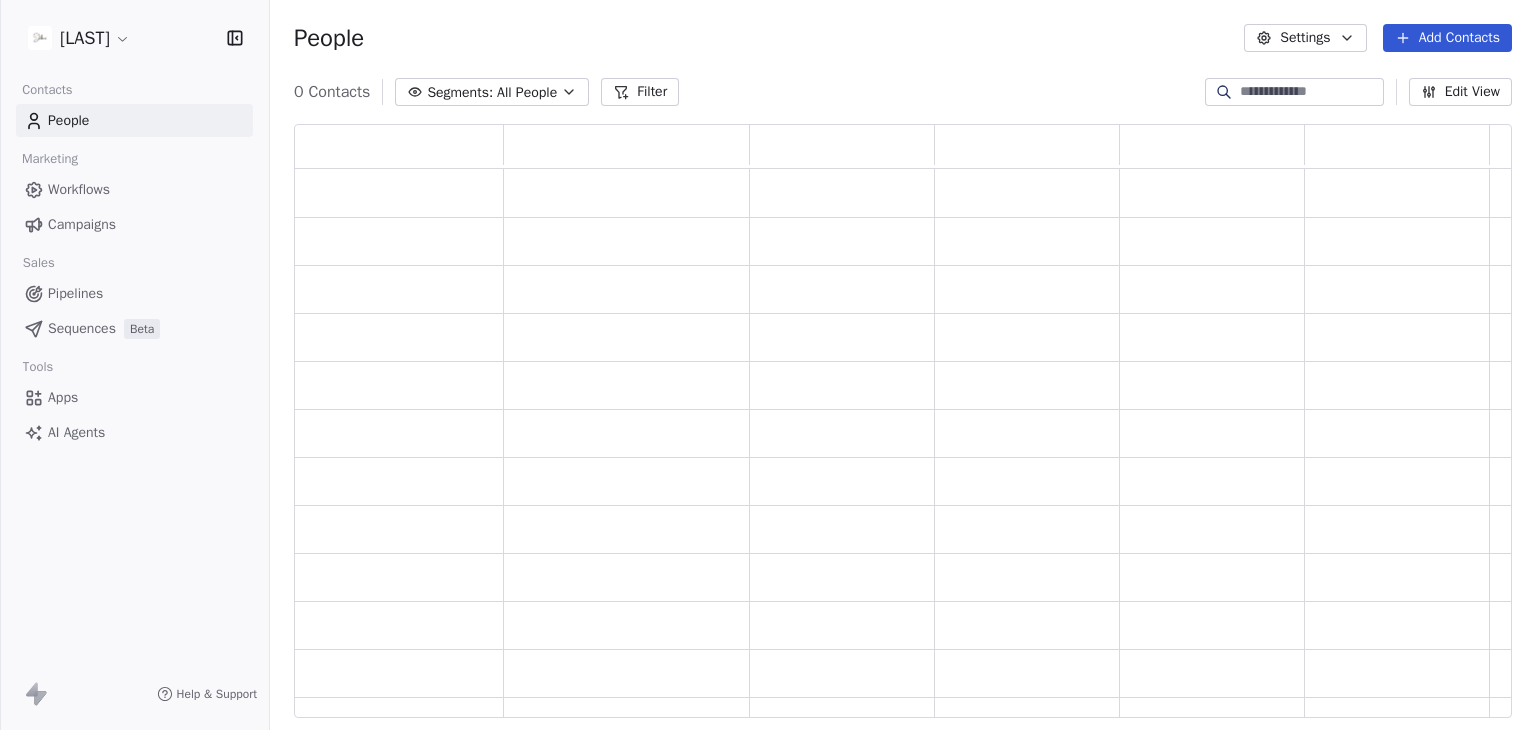 scroll, scrollTop: 16, scrollLeft: 16, axis: both 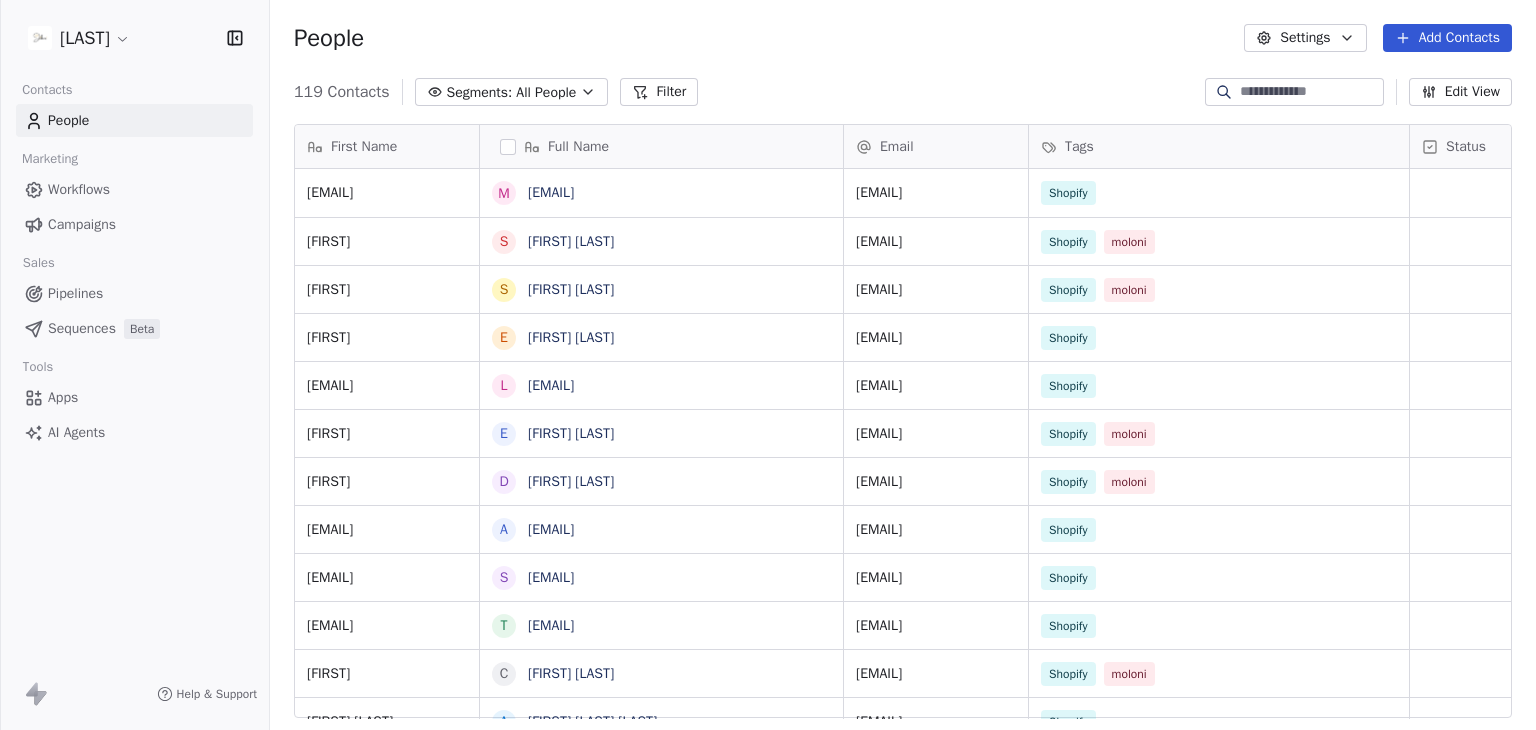 click on "Edit View" at bounding box center [1460, 92] 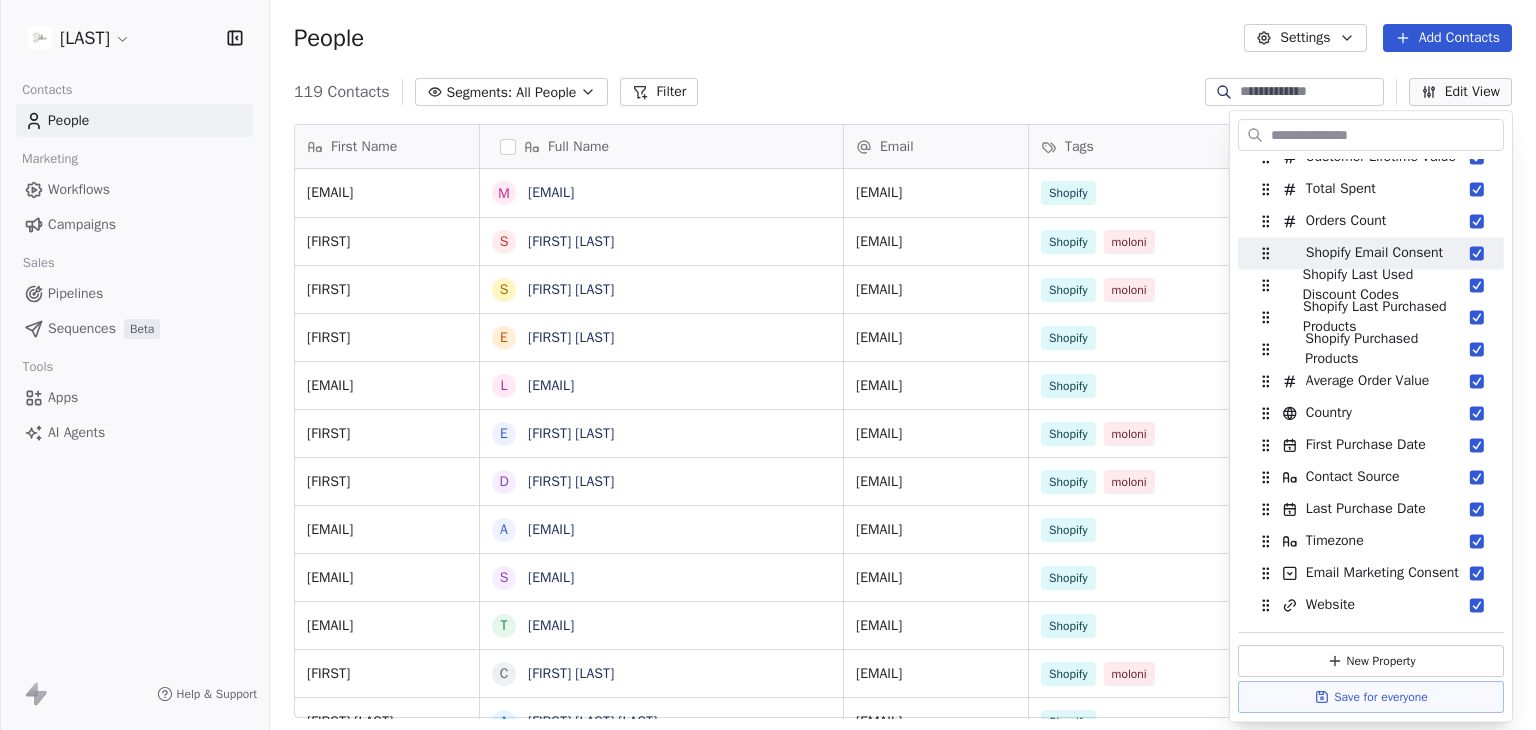 scroll, scrollTop: 100, scrollLeft: 0, axis: vertical 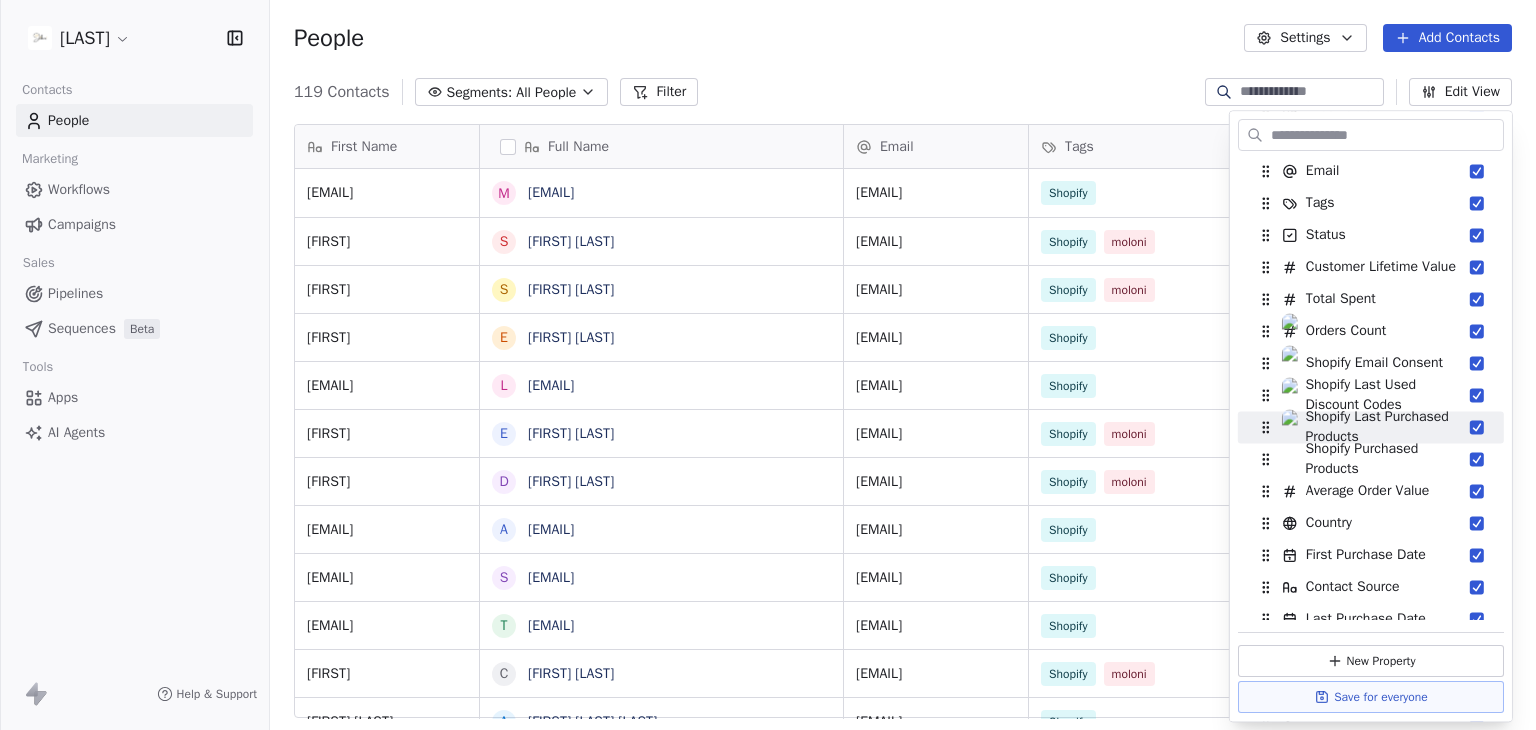 click on "People Settings  Add Contacts" at bounding box center (903, 38) 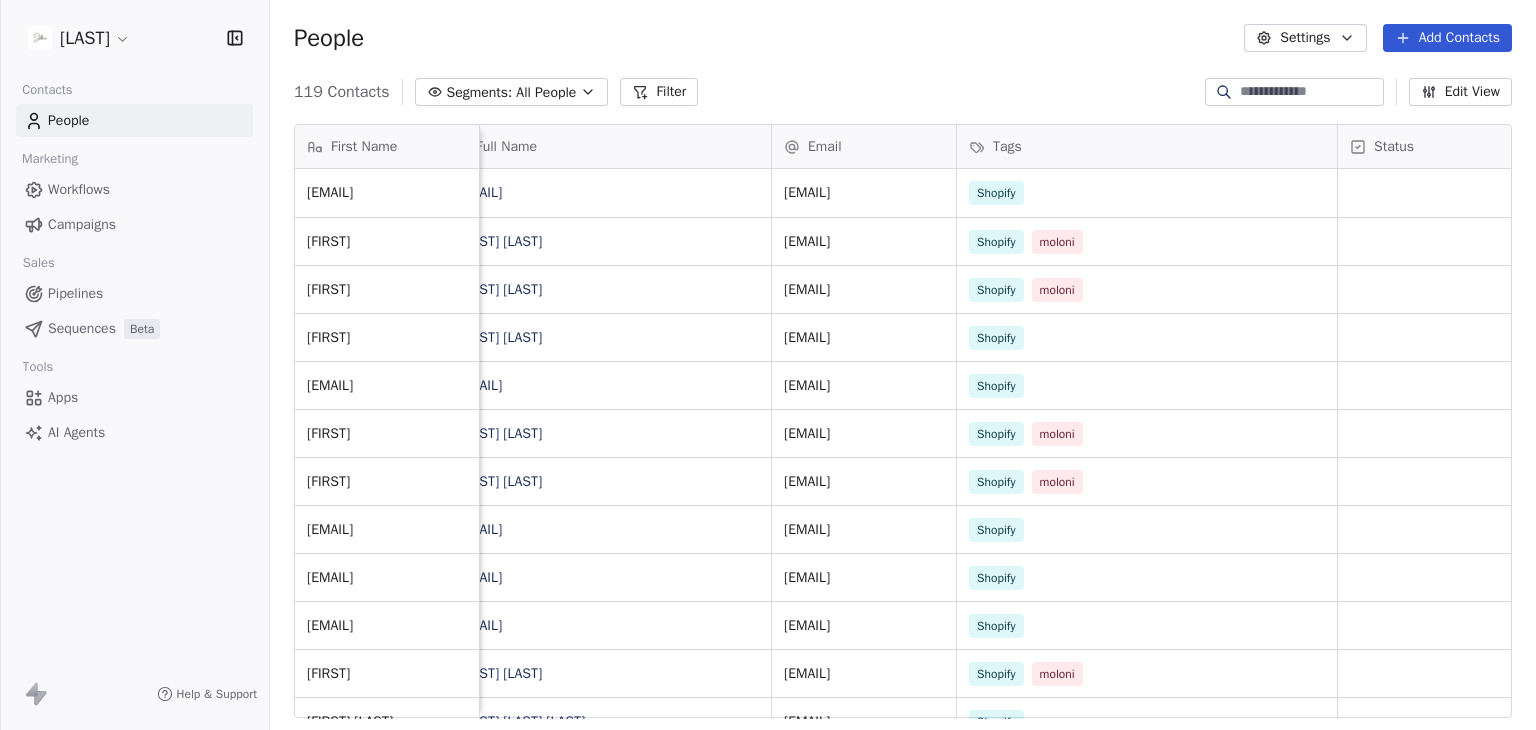 scroll, scrollTop: 0, scrollLeft: 0, axis: both 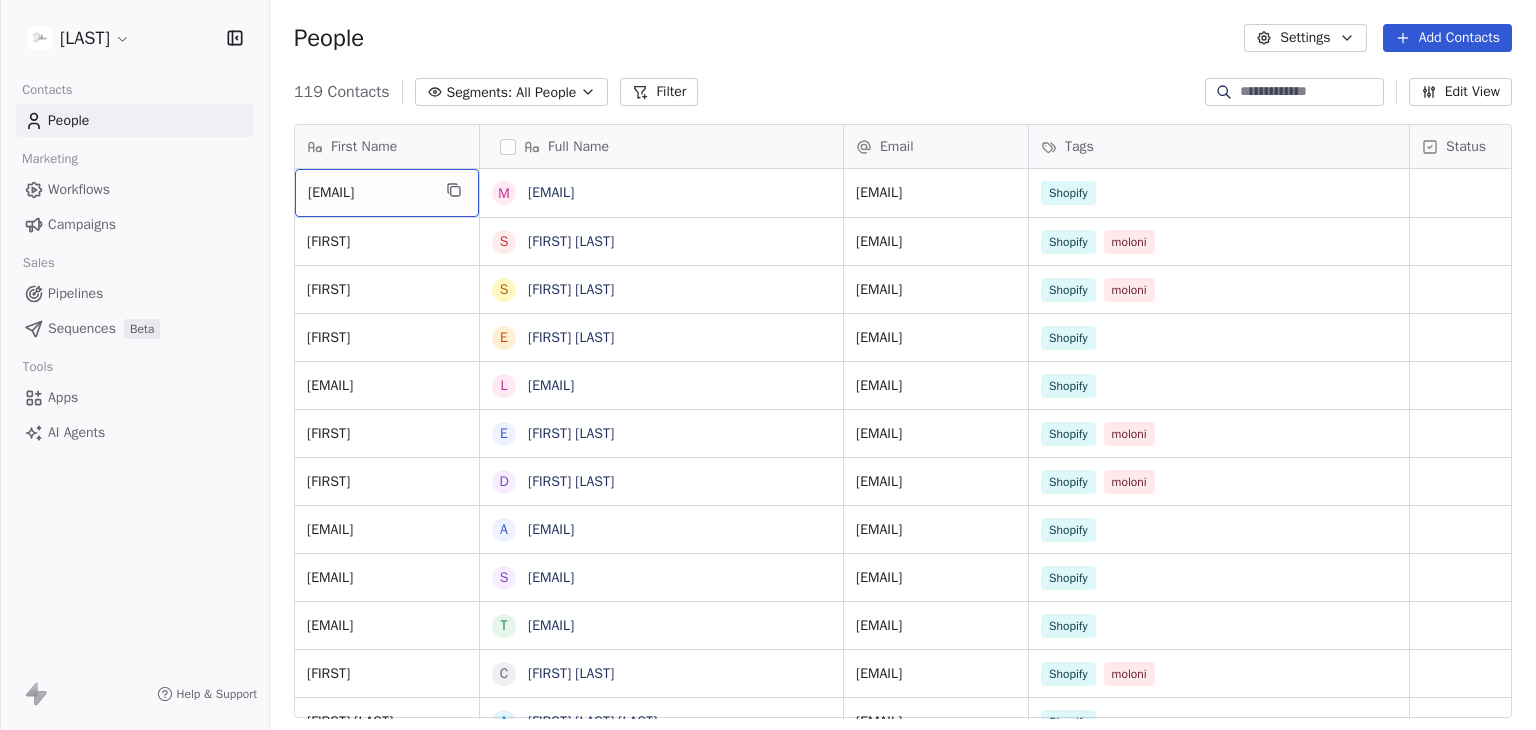 click on "[EMAIL]" at bounding box center [369, 193] 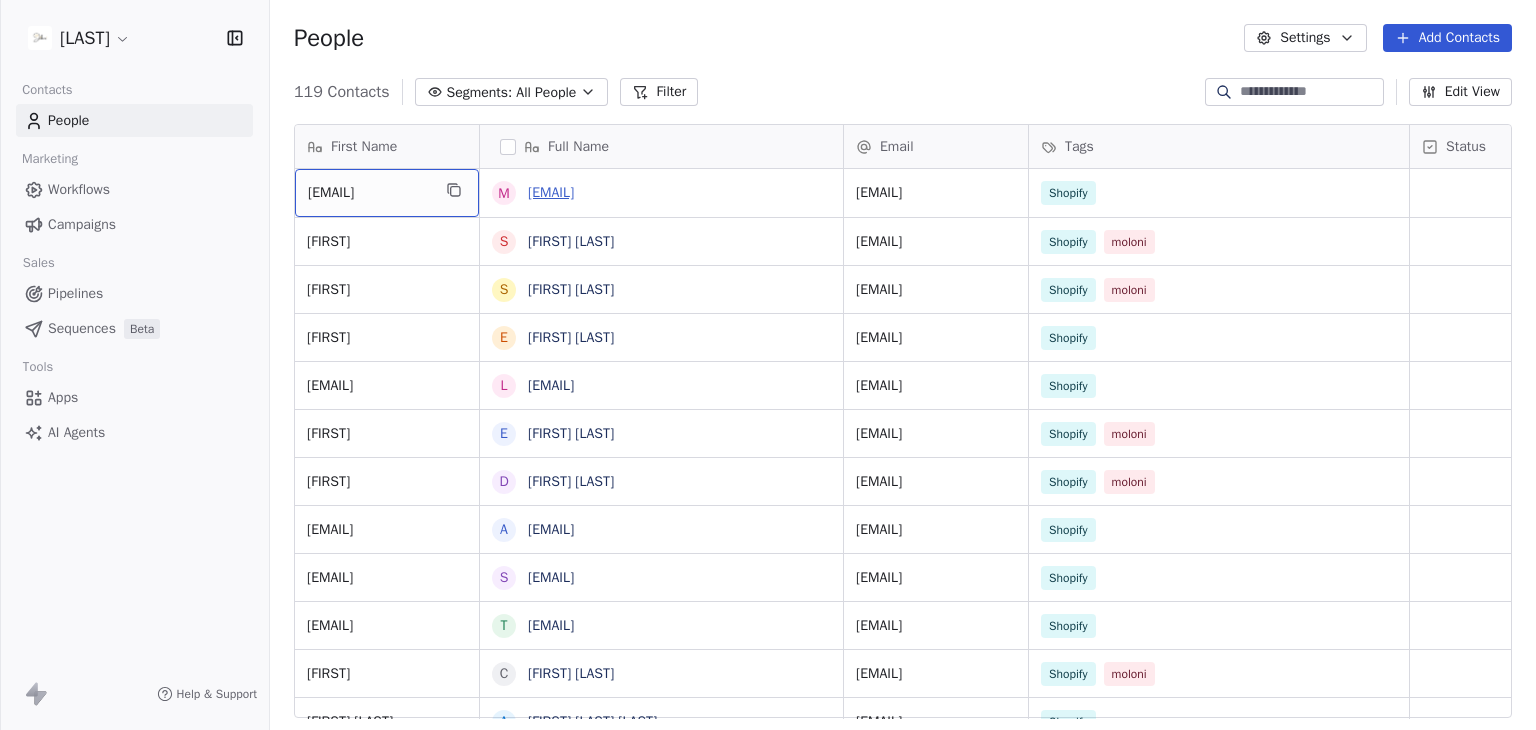 click on "[EMAIL]" at bounding box center (551, 192) 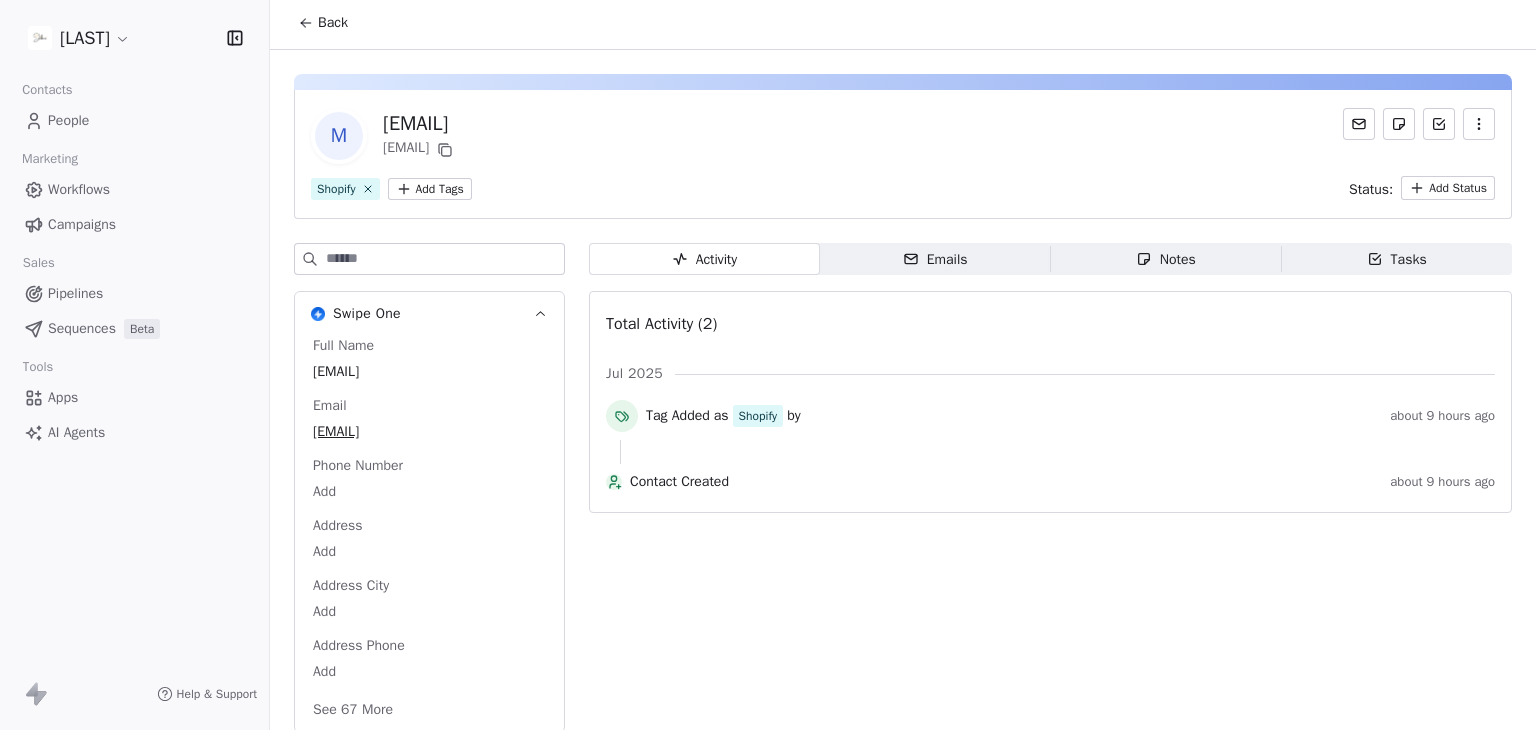 scroll, scrollTop: 0, scrollLeft: 0, axis: both 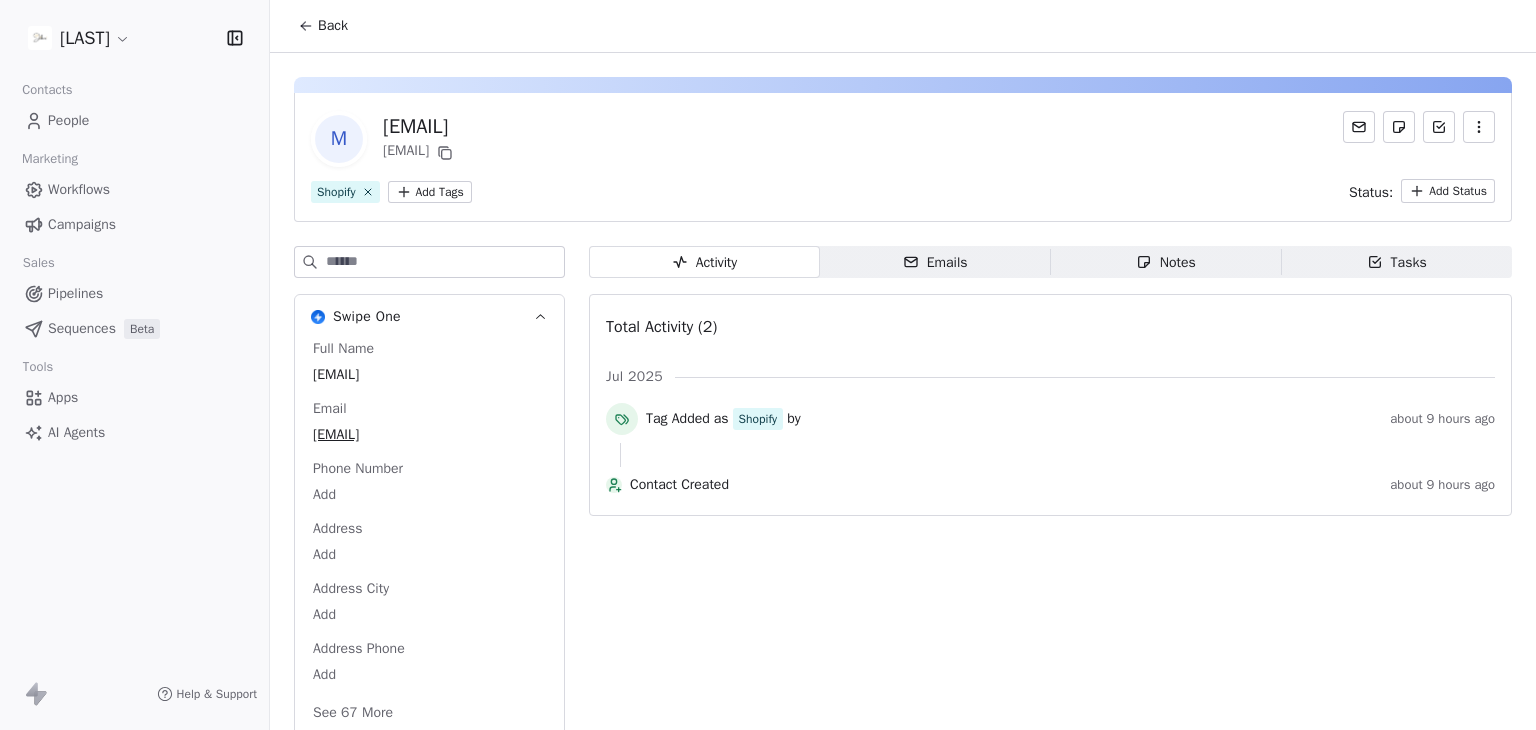 click on "Back" at bounding box center (323, 26) 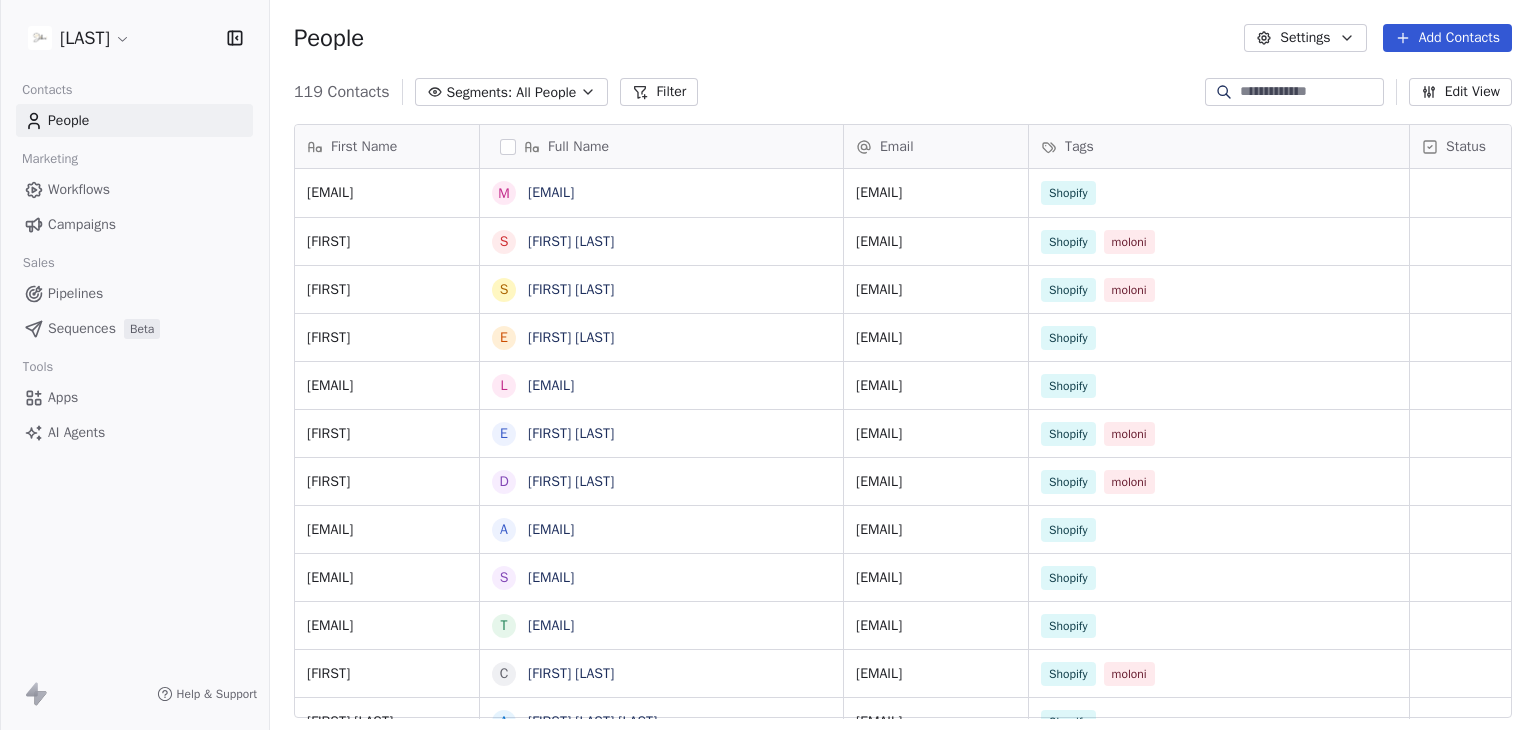 scroll, scrollTop: 16, scrollLeft: 16, axis: both 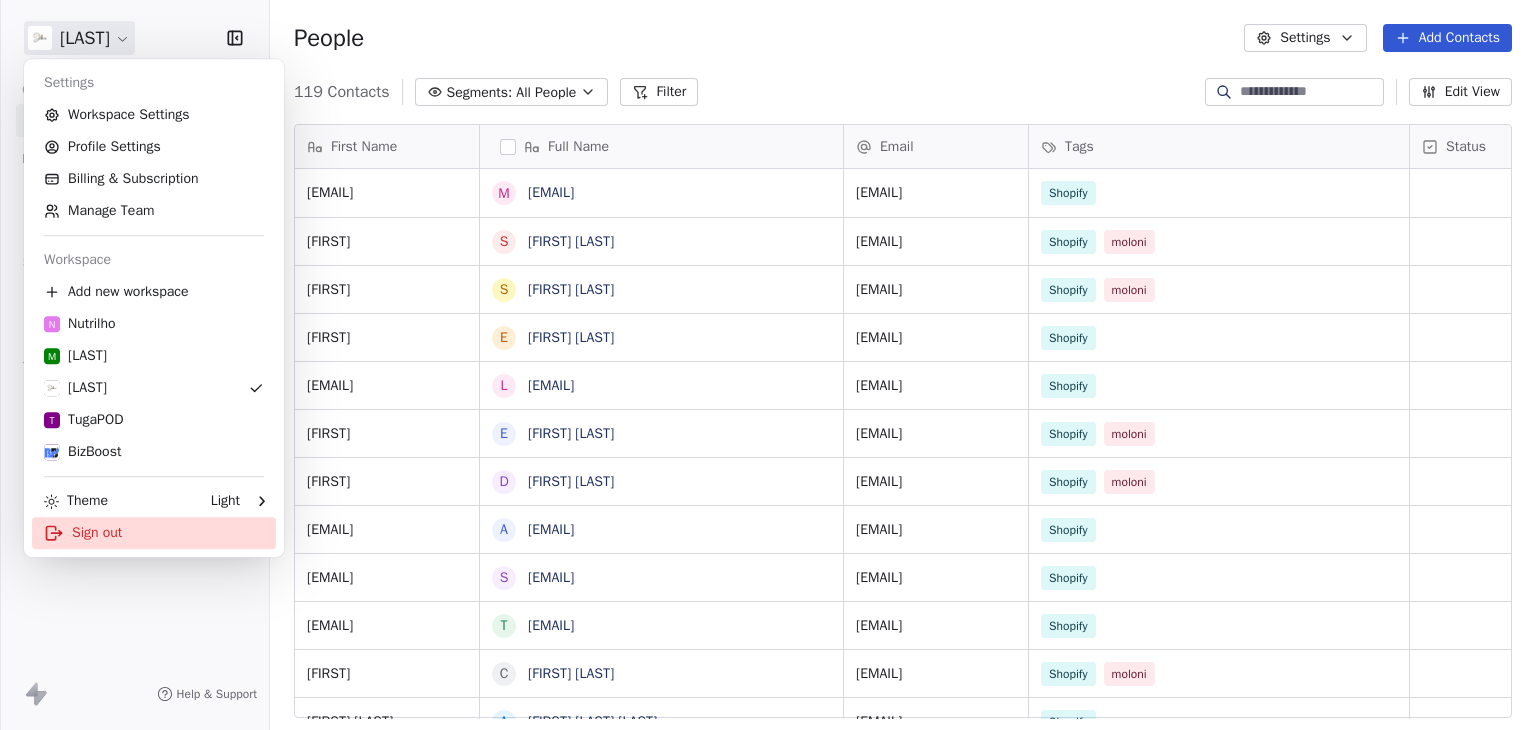 click on "Sign out" at bounding box center (154, 533) 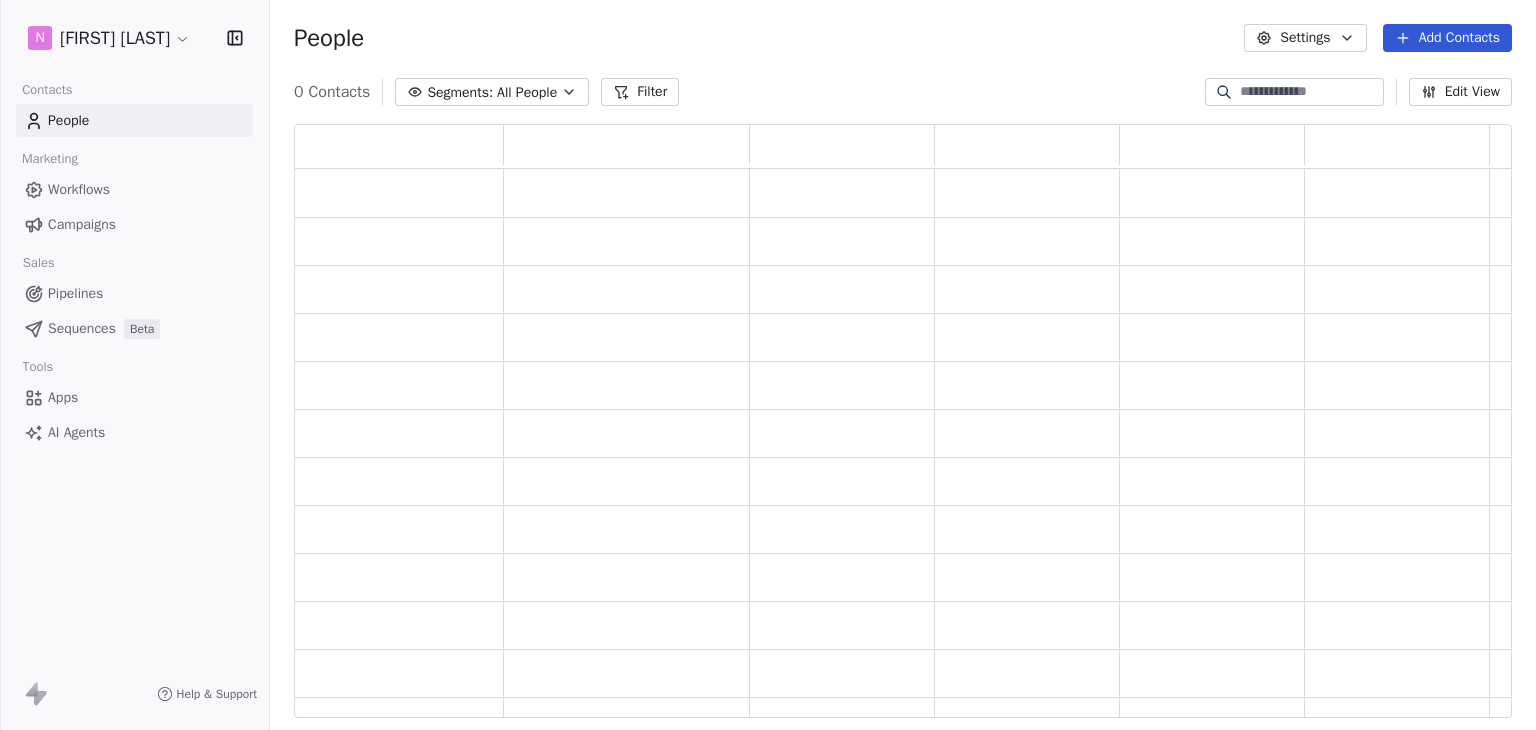 scroll, scrollTop: 0, scrollLeft: 0, axis: both 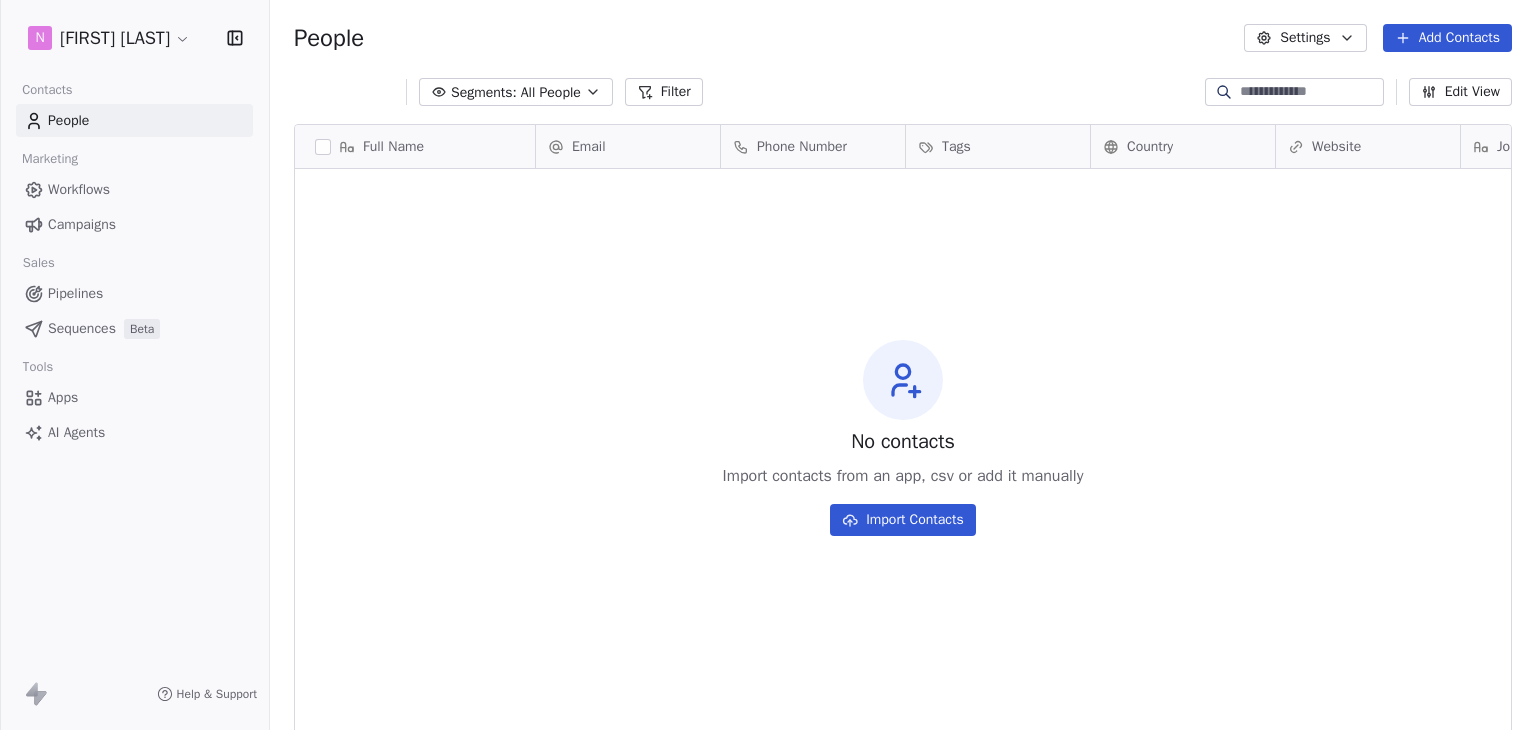 click on "N João Ferreira Contacts People Marketing Workflows Campaigns Sales Pipelines Sequences Beta Tools Apps AI Agents Help & Support People Settings  Add Contacts Segments: All People Filter  Edit View Tag Add to Sequence Export Full Name Email Phone Number Tags Country Website Job Title Status Contact Source NPS Score
To pick up a draggable item, press the space bar.
While dragging, use the arrow keys to move the item.
Press space again to drop the item in its new position, or press escape to cancel.
No contacts Import contacts from an app, csv or add it manually   Import Contacts" at bounding box center [768, 365] 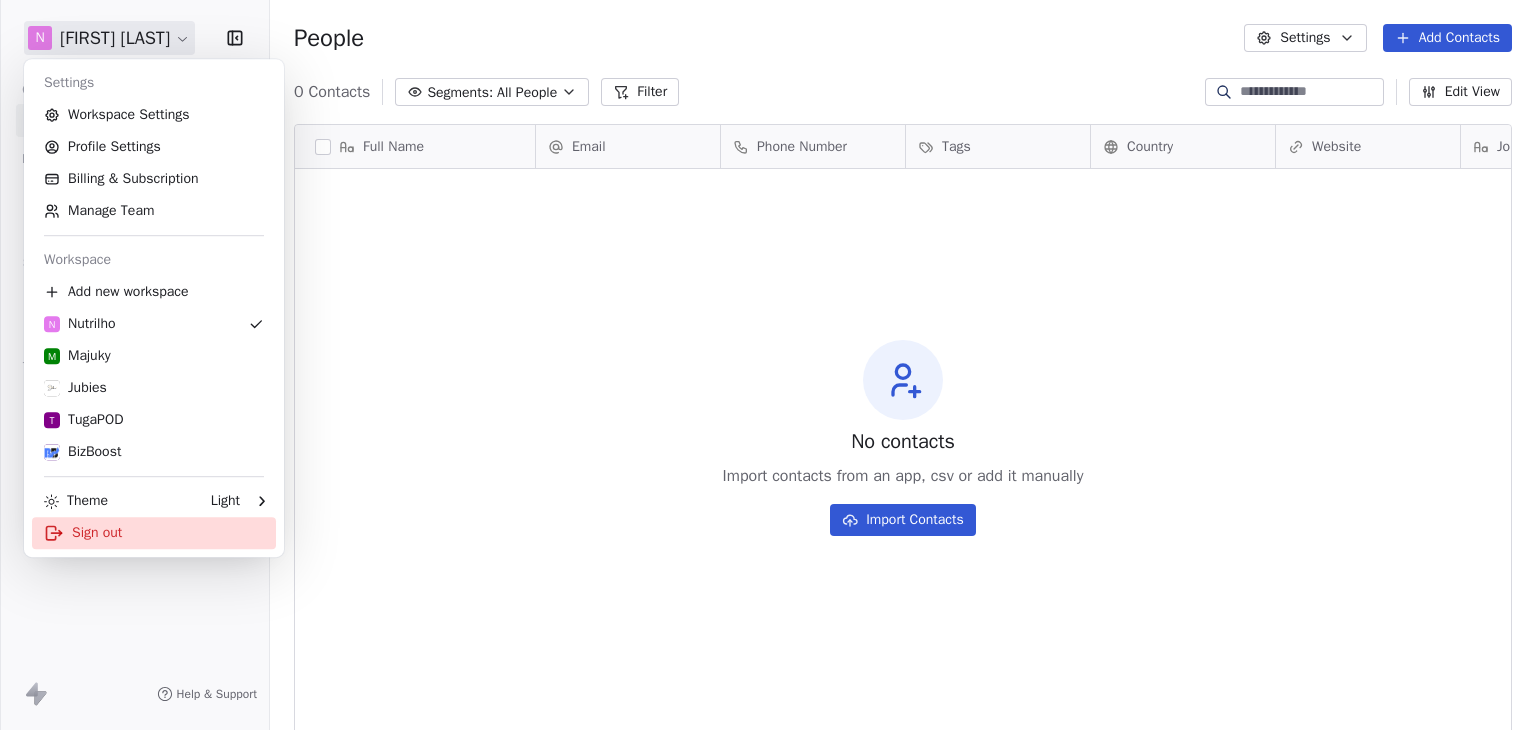 click on "Sign out" at bounding box center (154, 533) 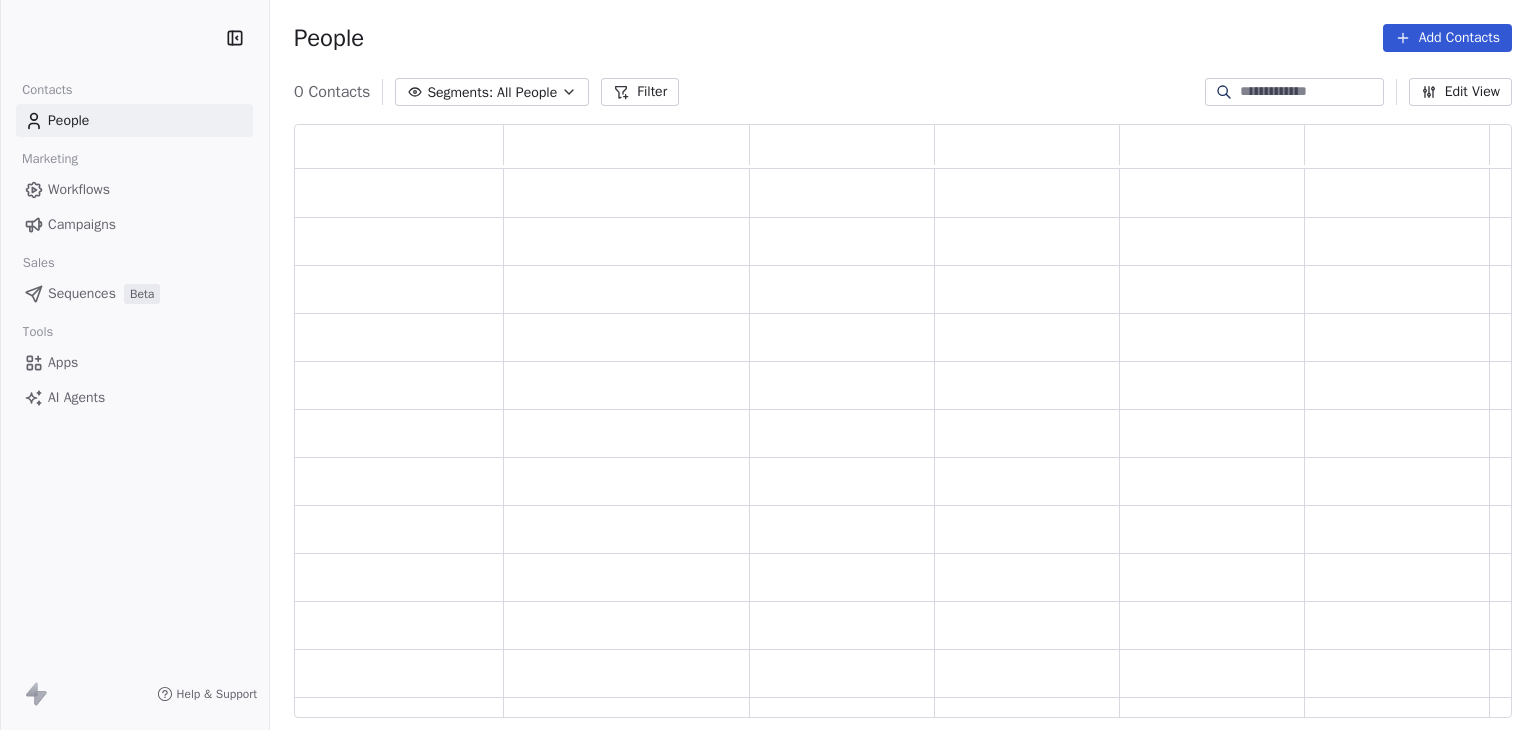 scroll, scrollTop: 0, scrollLeft: 0, axis: both 